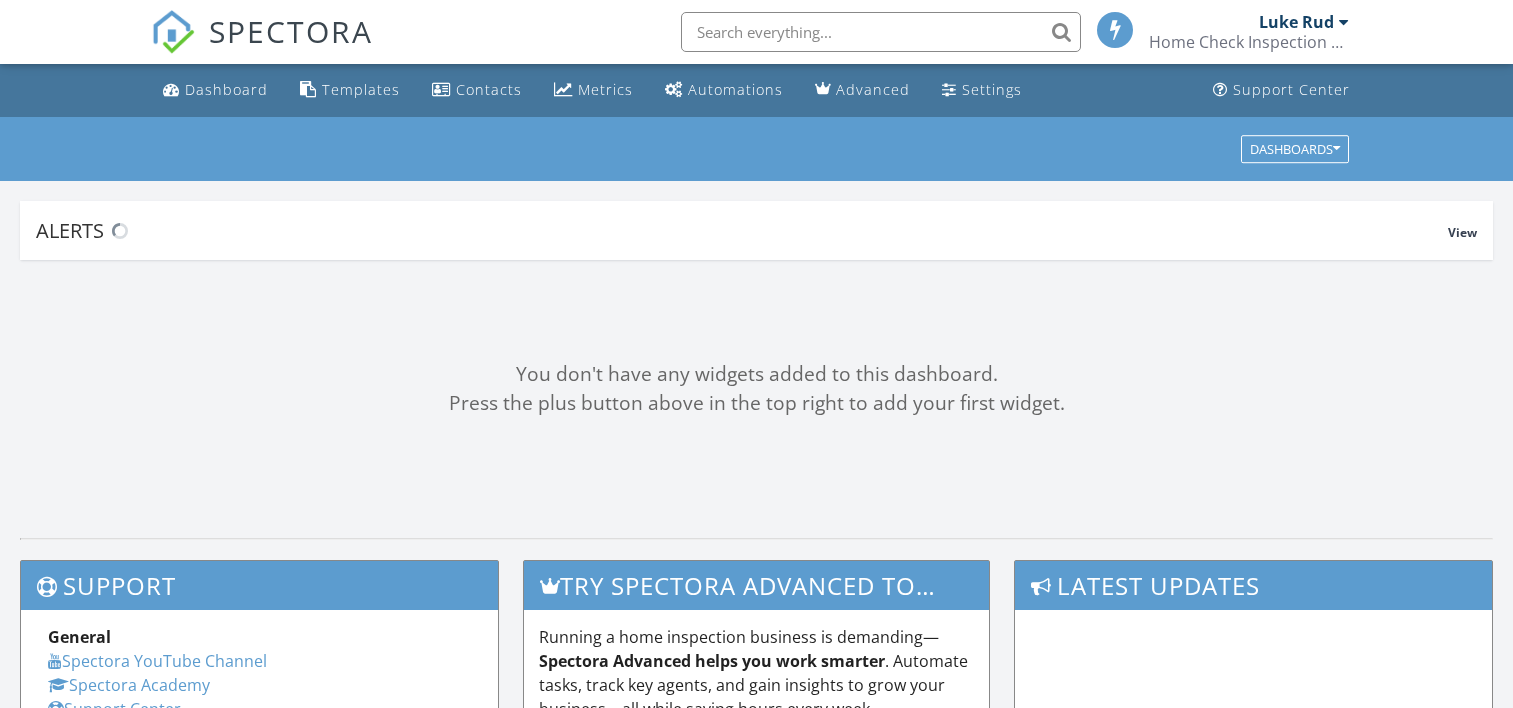 scroll, scrollTop: 0, scrollLeft: 0, axis: both 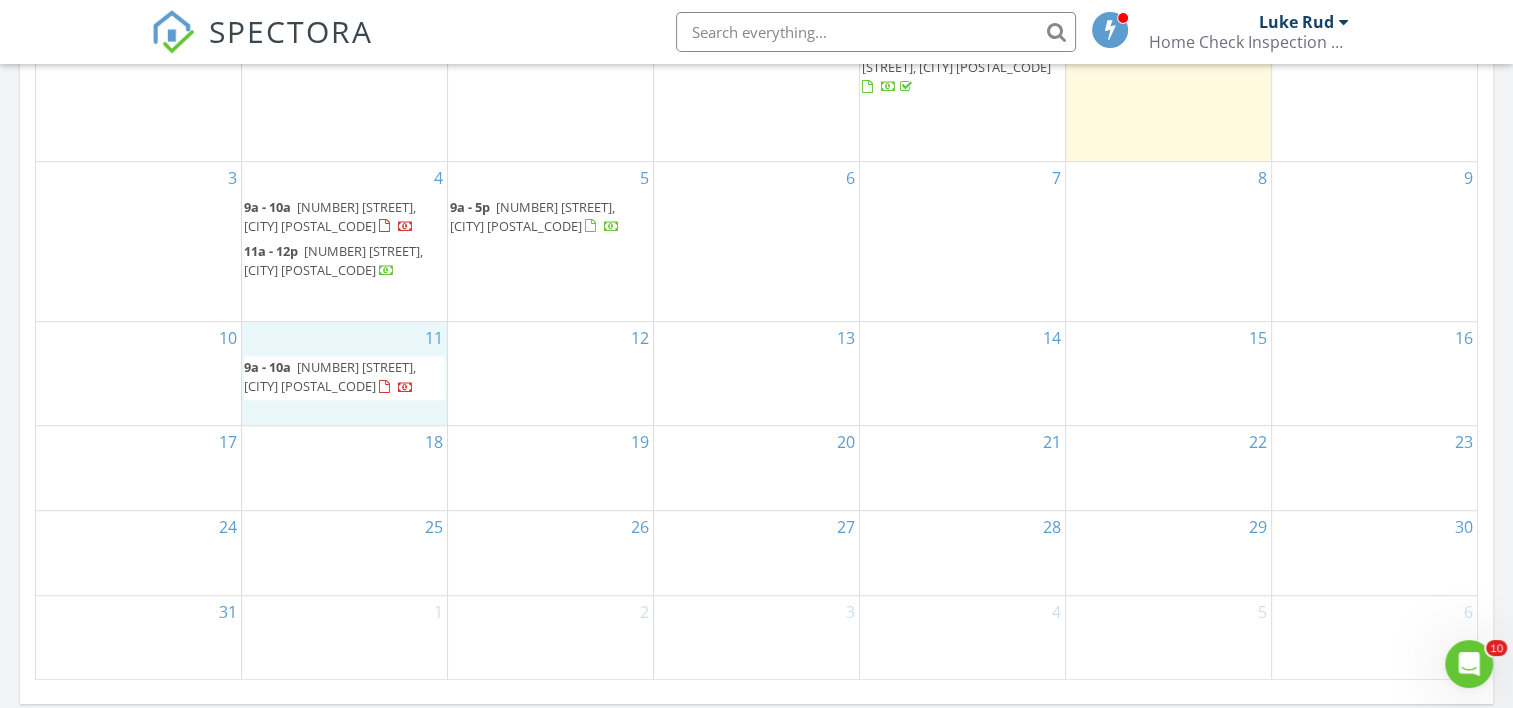 click on "11
9a - 10a
1134 Nesting Eagles Ln, Jacksonville 32225" at bounding box center (344, 373) 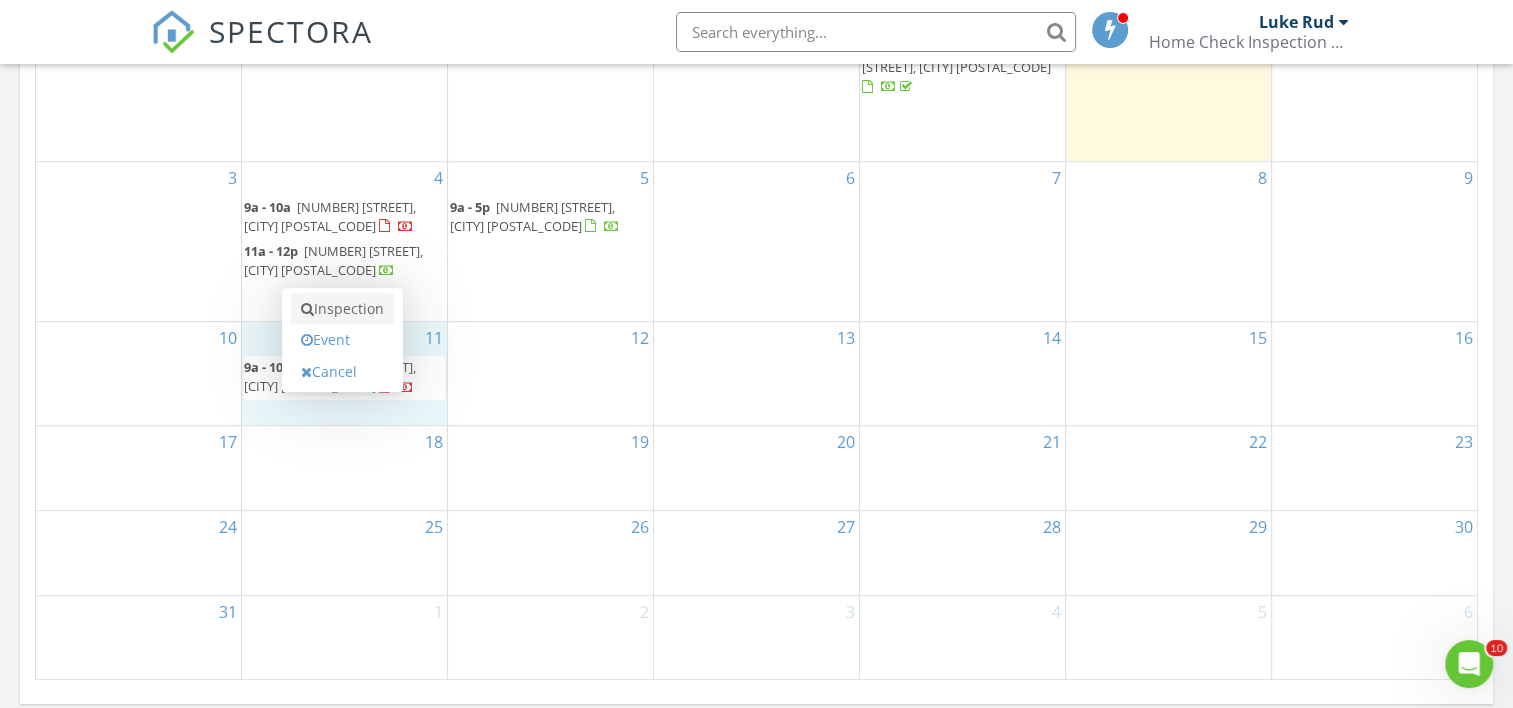 click on "Inspection" at bounding box center [342, 309] 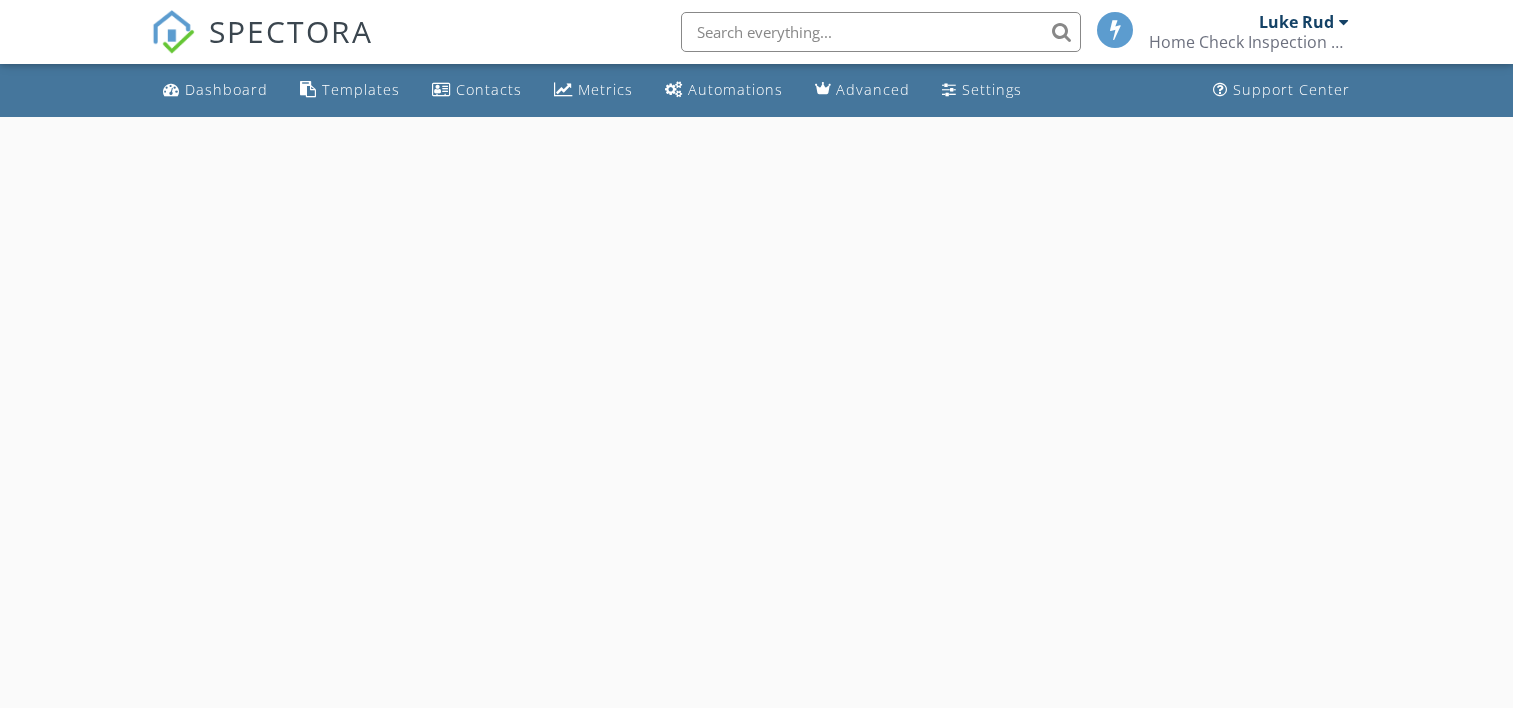 scroll, scrollTop: 0, scrollLeft: 0, axis: both 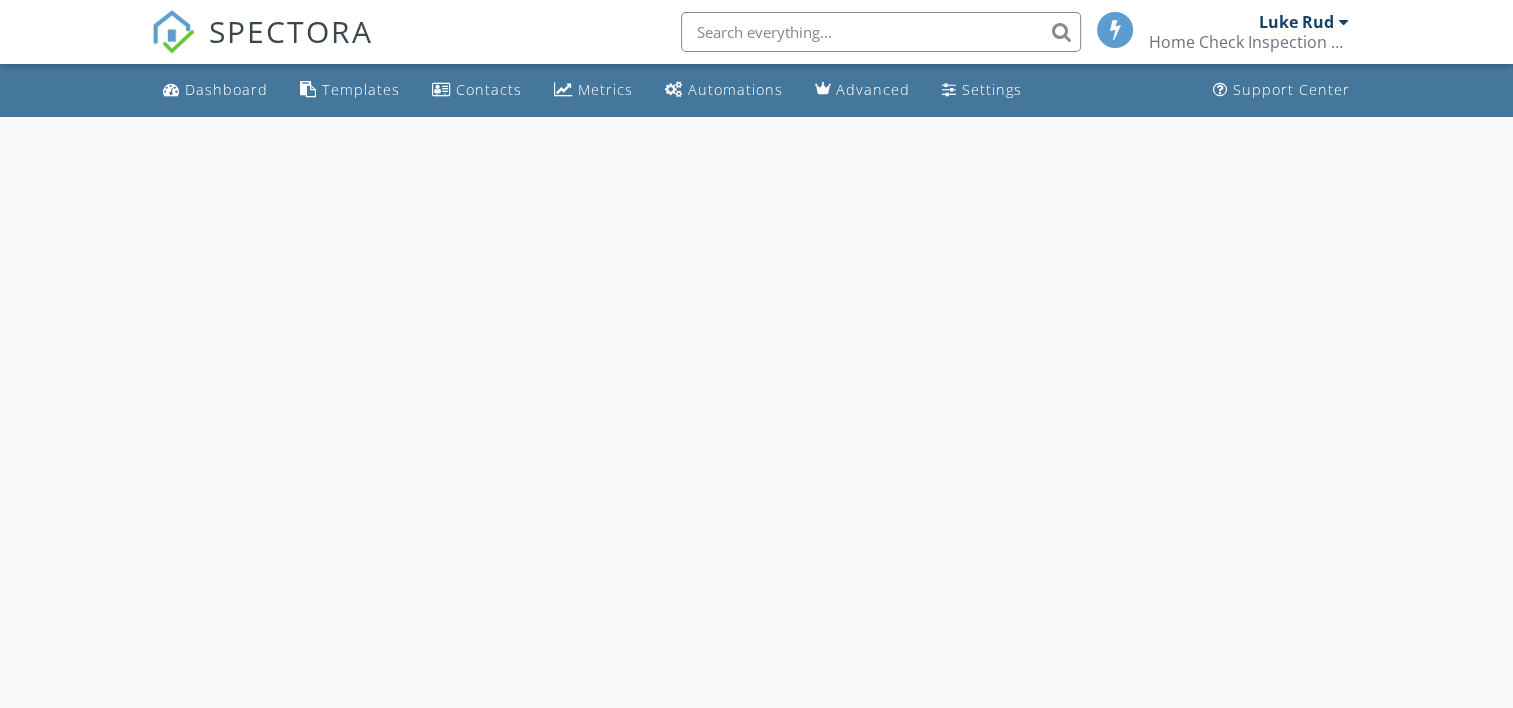 select on "7" 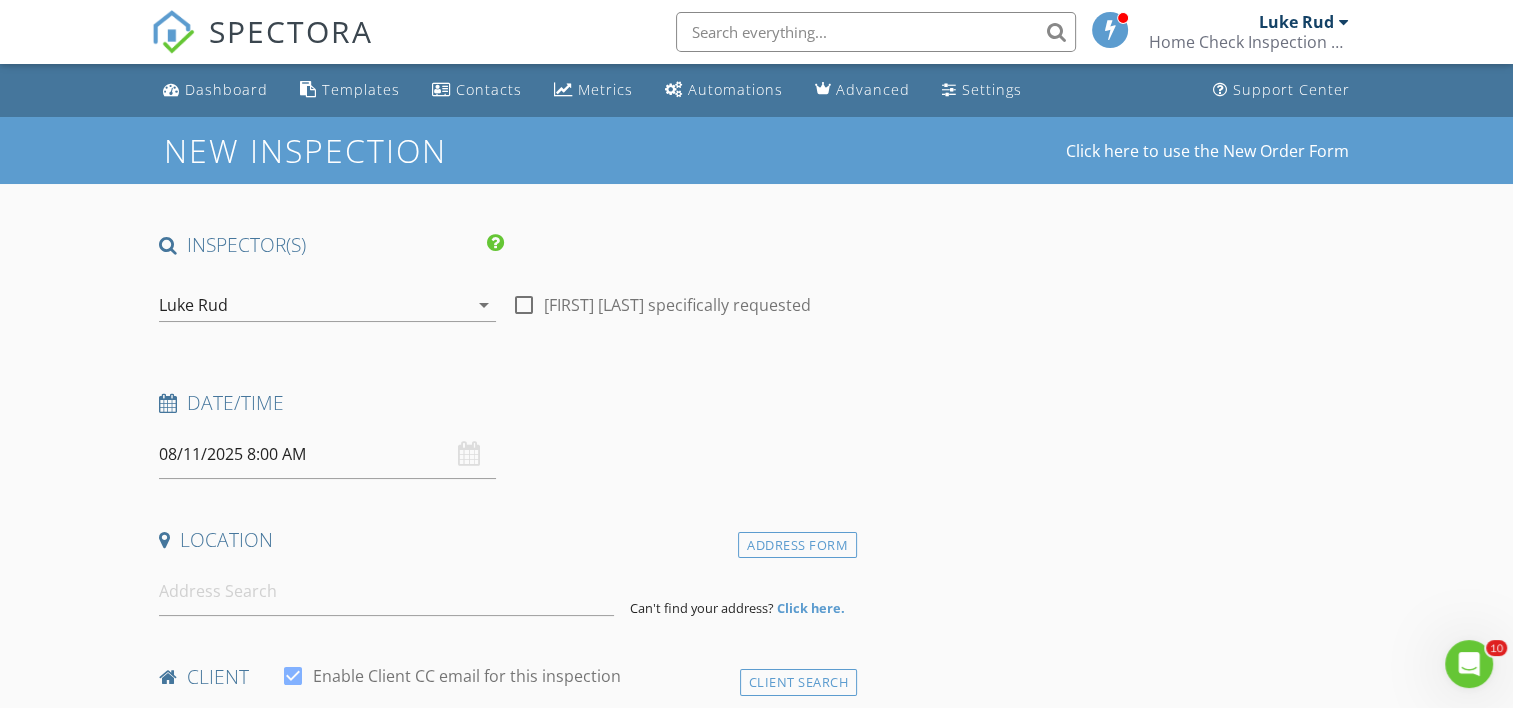 scroll, scrollTop: 0, scrollLeft: 0, axis: both 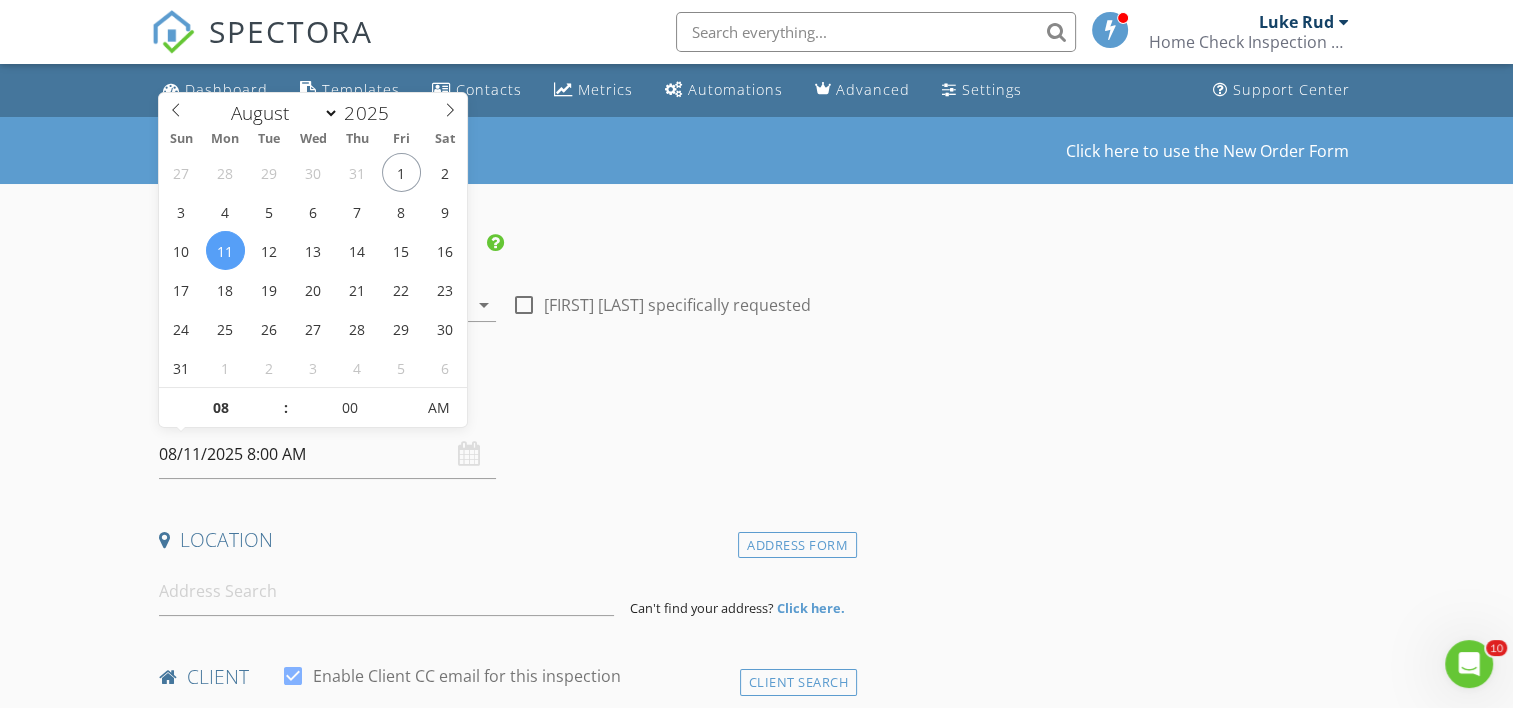 click on "08/11/2025 8:00 AM" at bounding box center (327, 454) 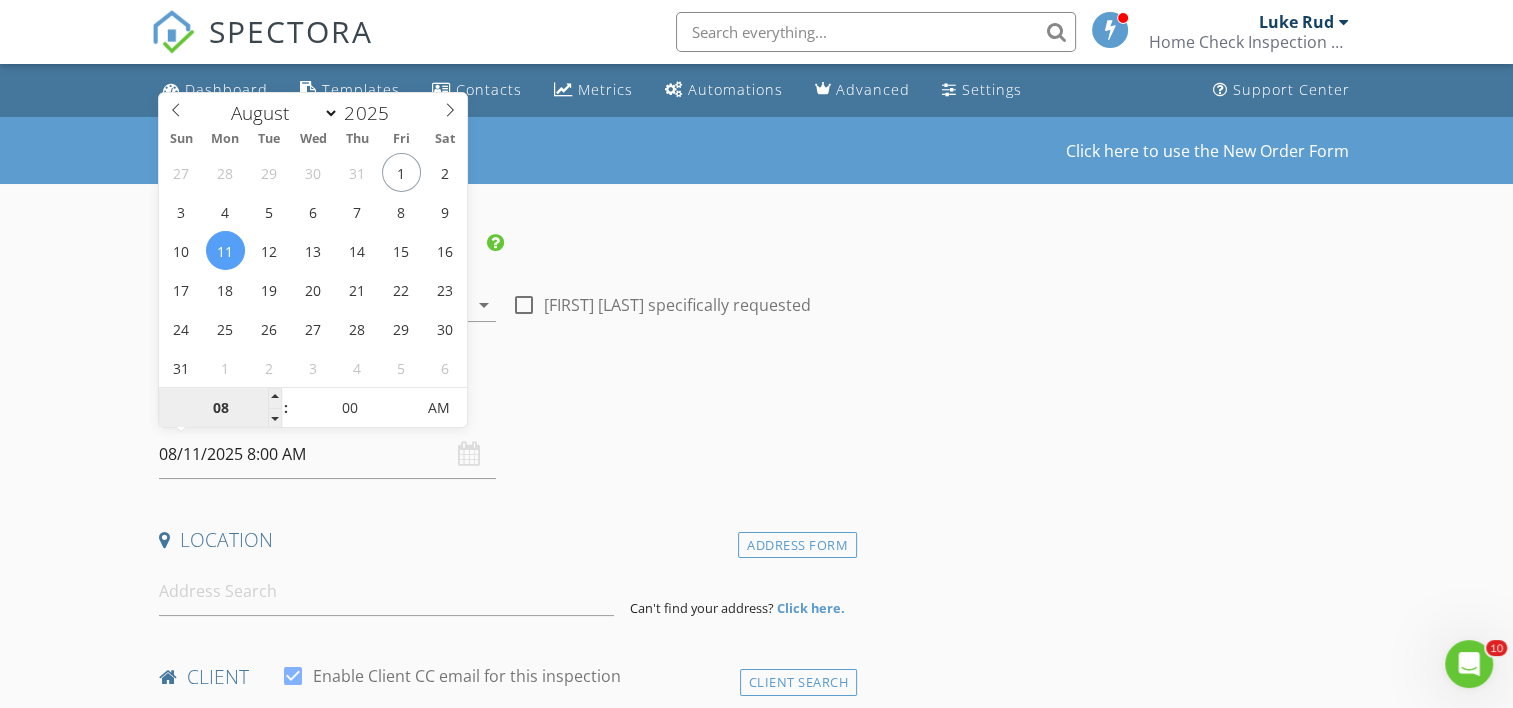 drag, startPoint x: 253, startPoint y: 450, endPoint x: 221, endPoint y: 404, distance: 56.0357 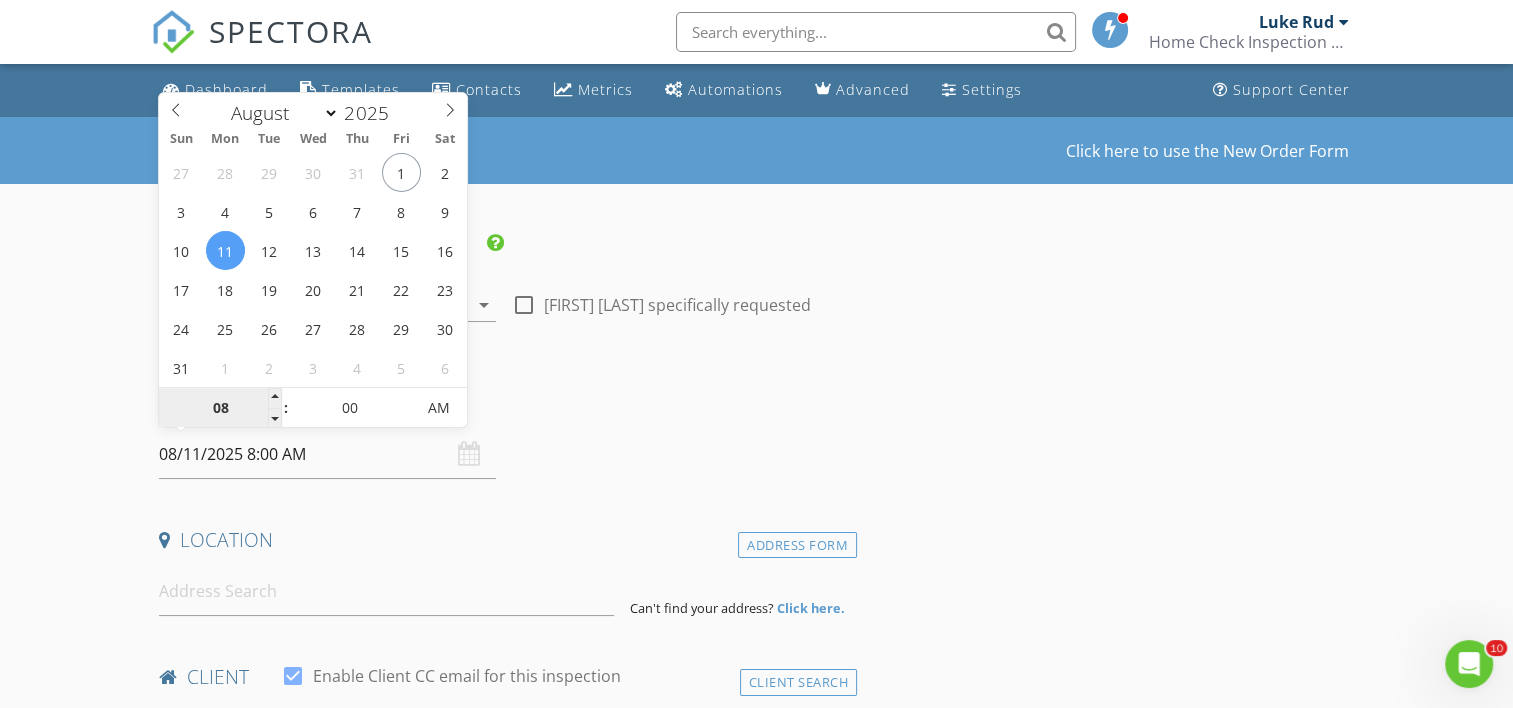 click on "08" at bounding box center (220, 409) 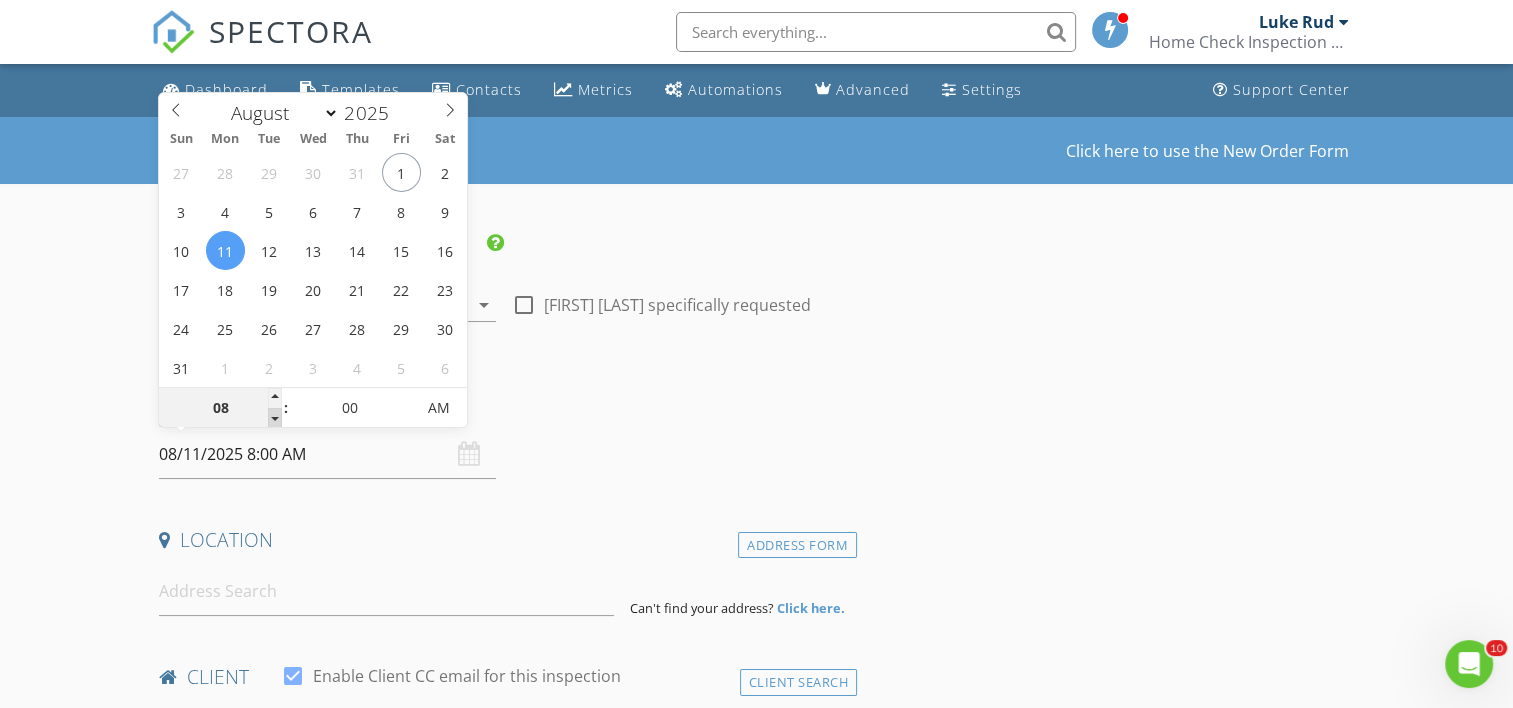 type on "07" 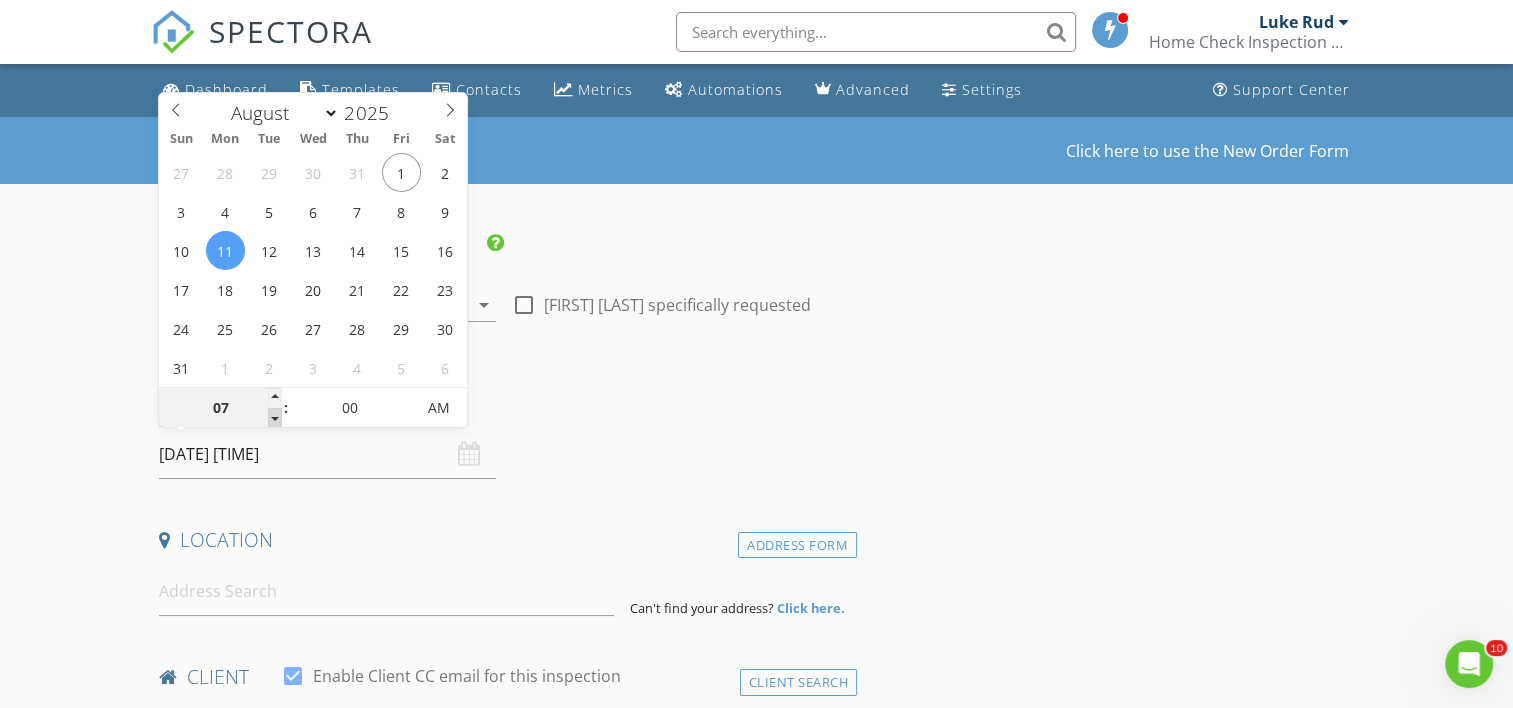 click at bounding box center [275, 418] 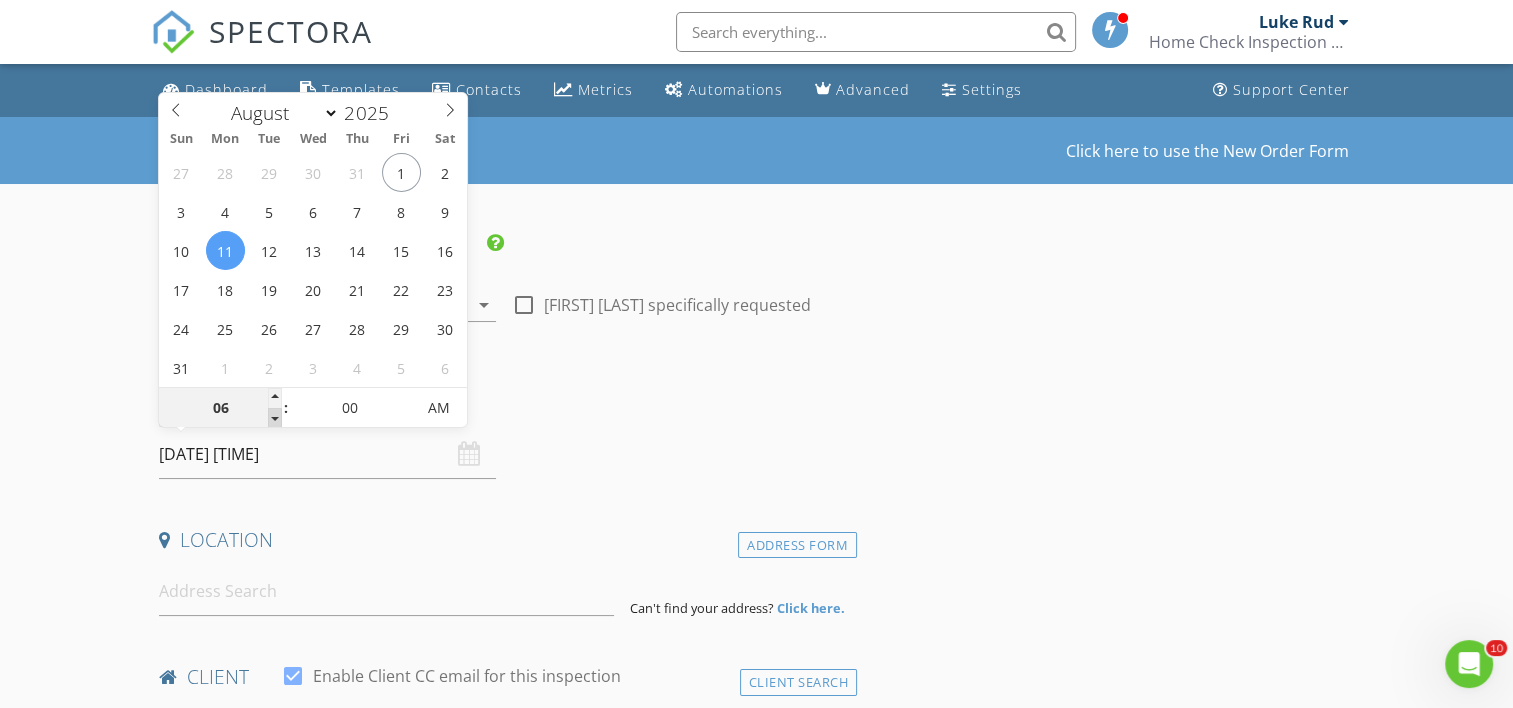 type on "08/11/2025 6:00 AM" 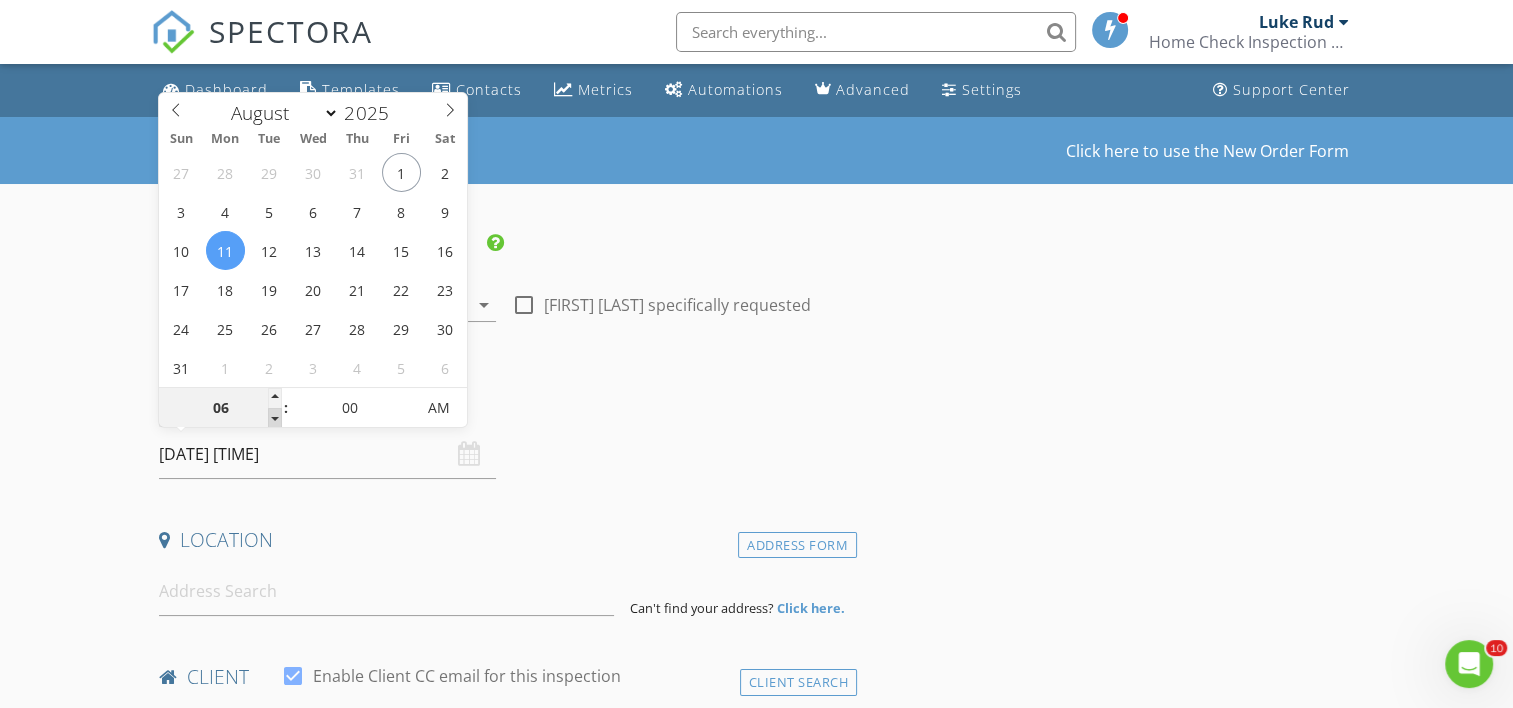 click at bounding box center [275, 418] 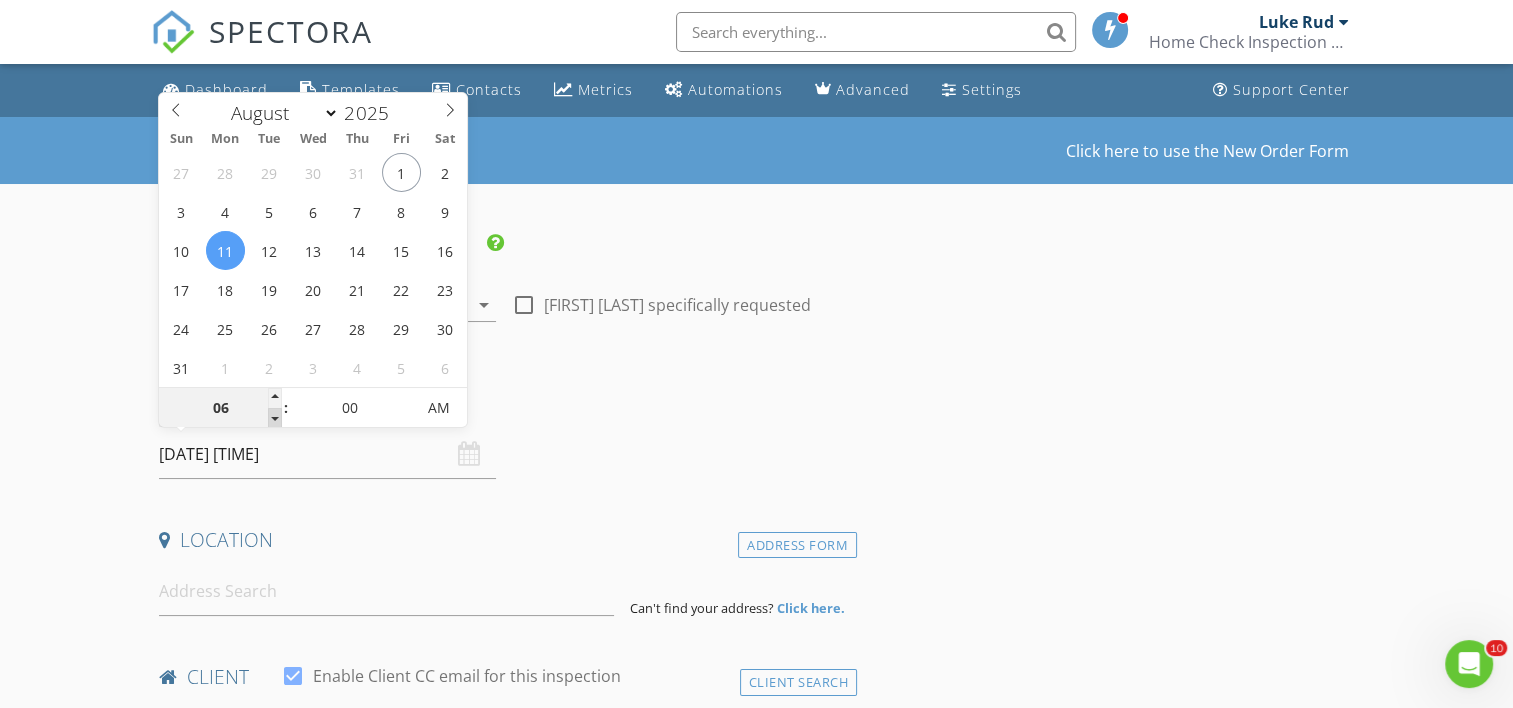 type on "05" 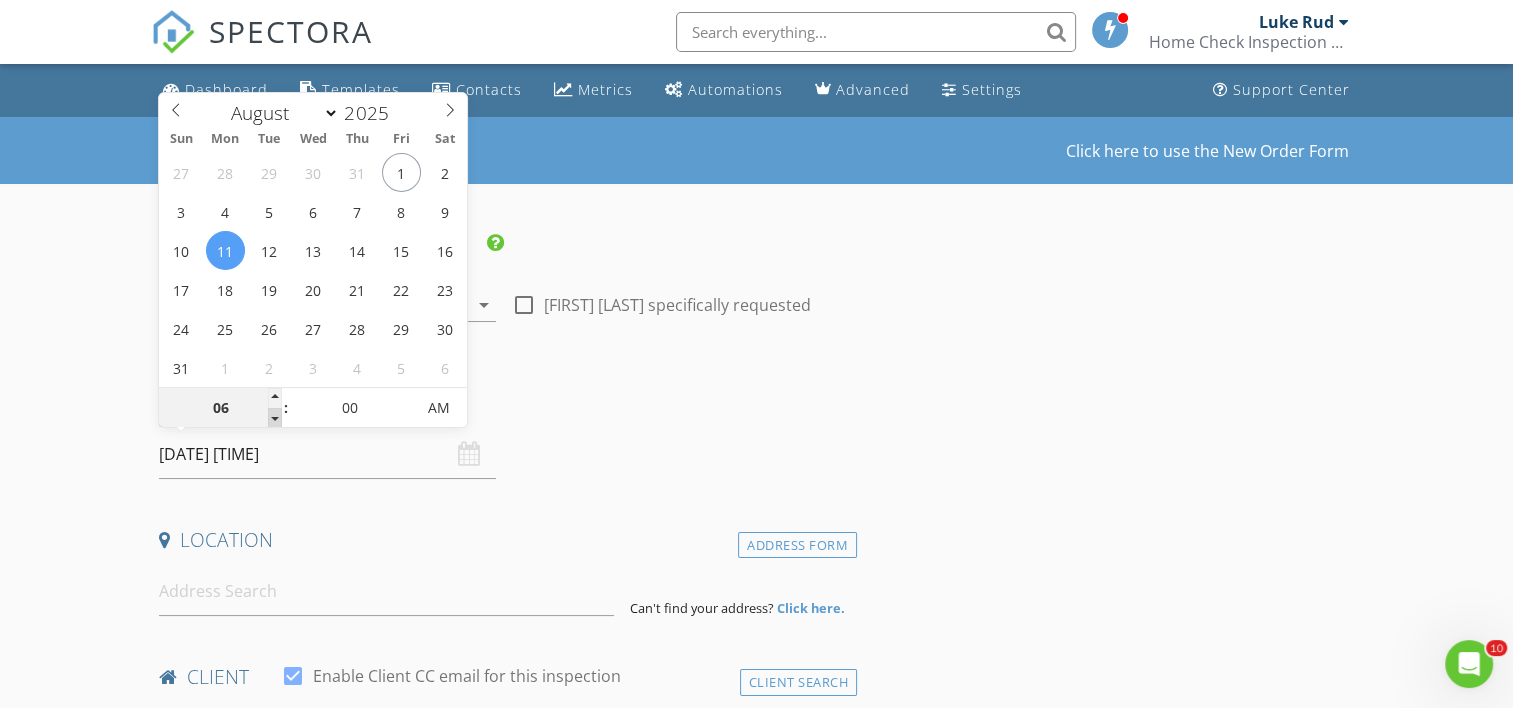 type on "08/11/2025 5:00 AM" 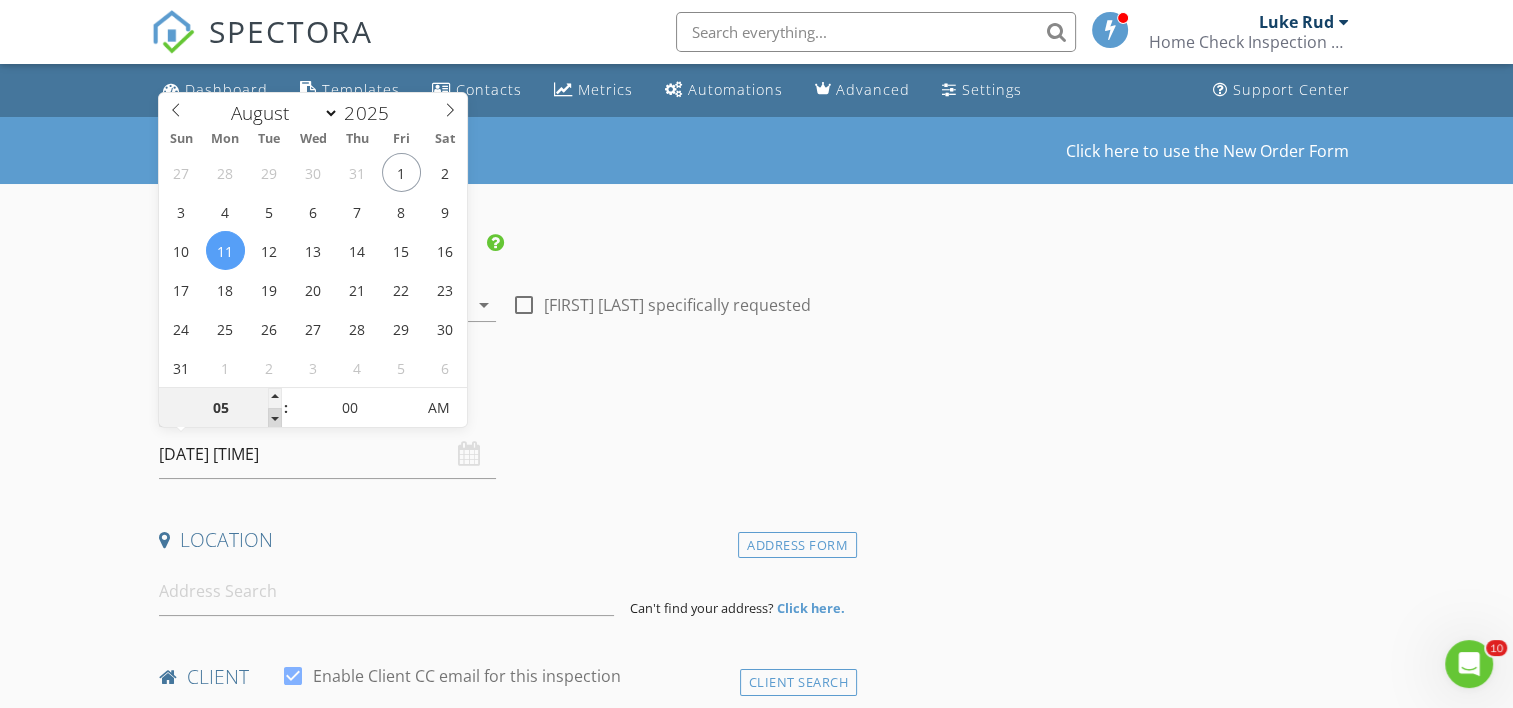 click at bounding box center (275, 418) 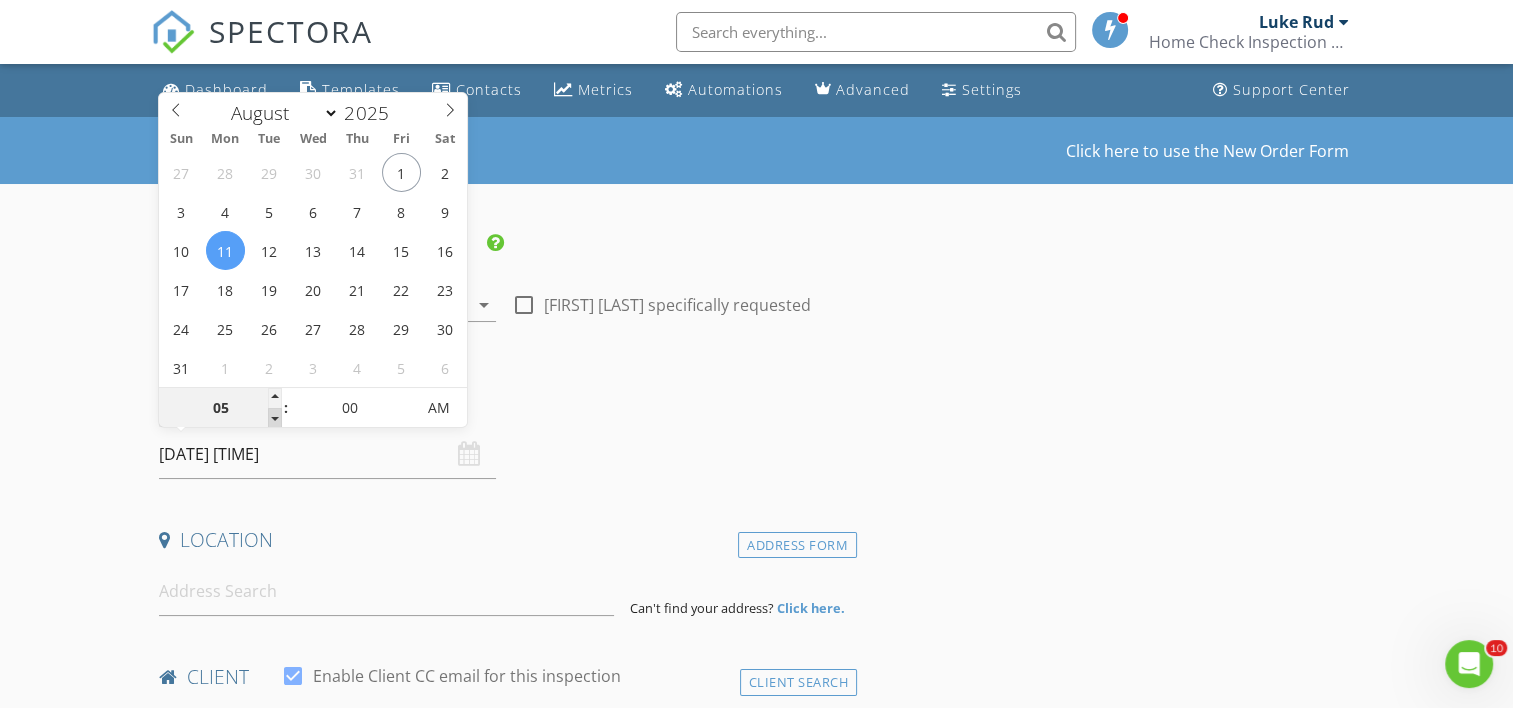 type on "04" 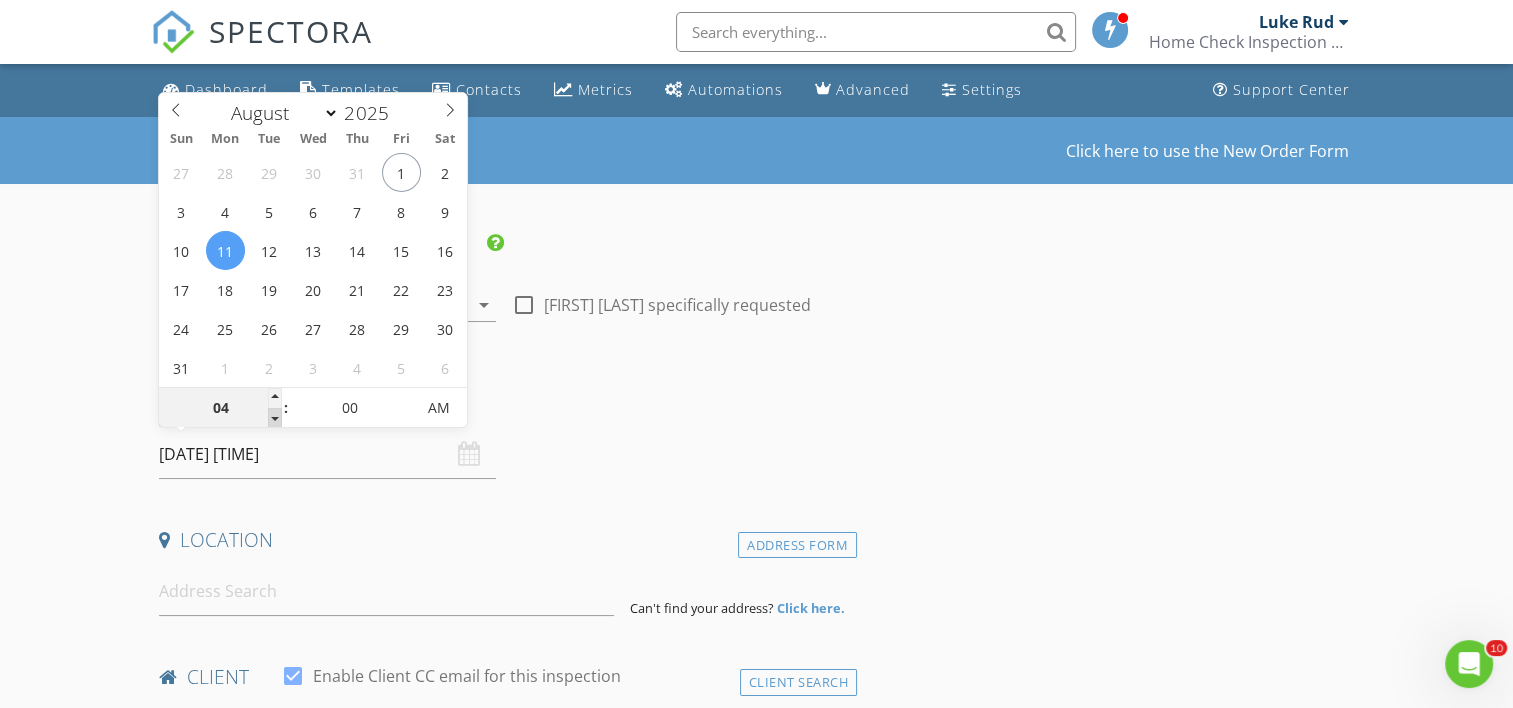 click at bounding box center [275, 418] 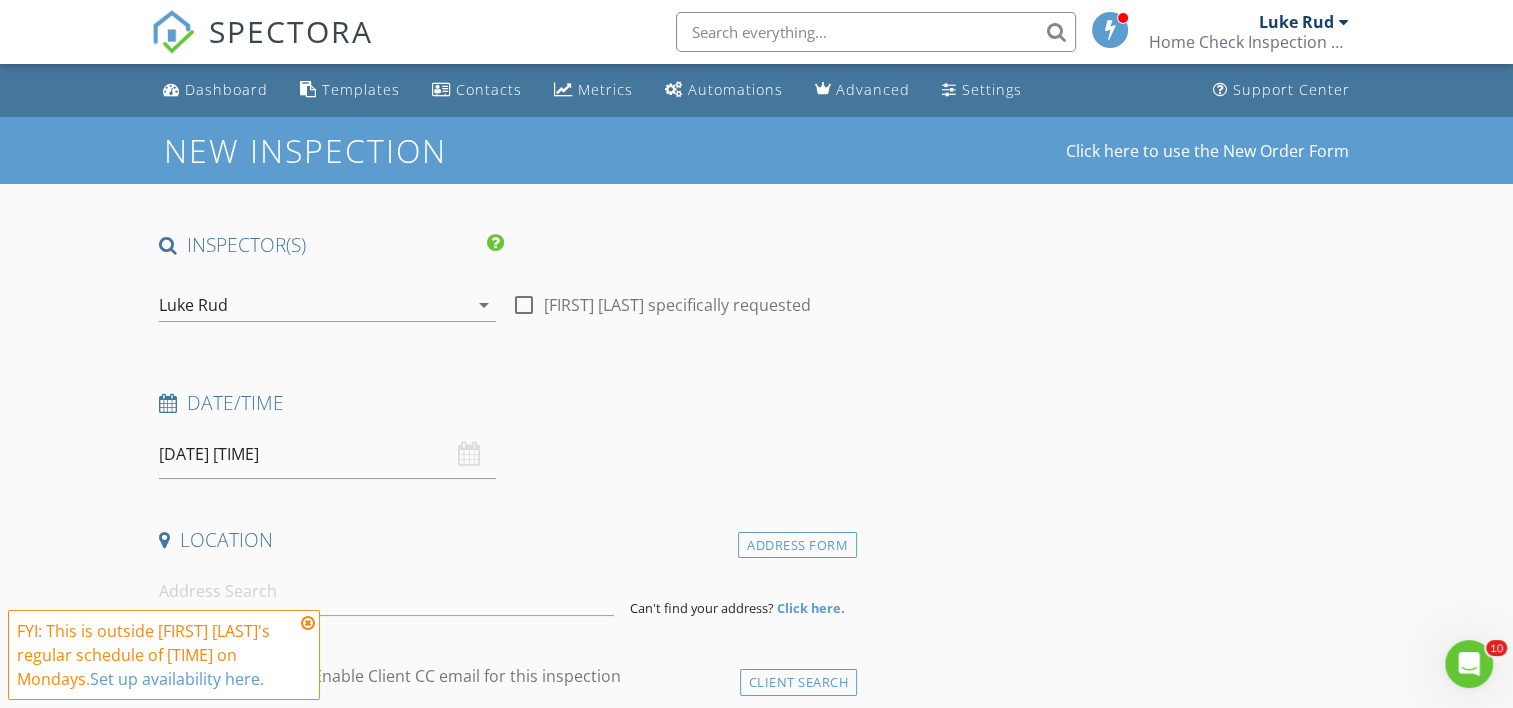 click on "Date/Time" at bounding box center (504, 410) 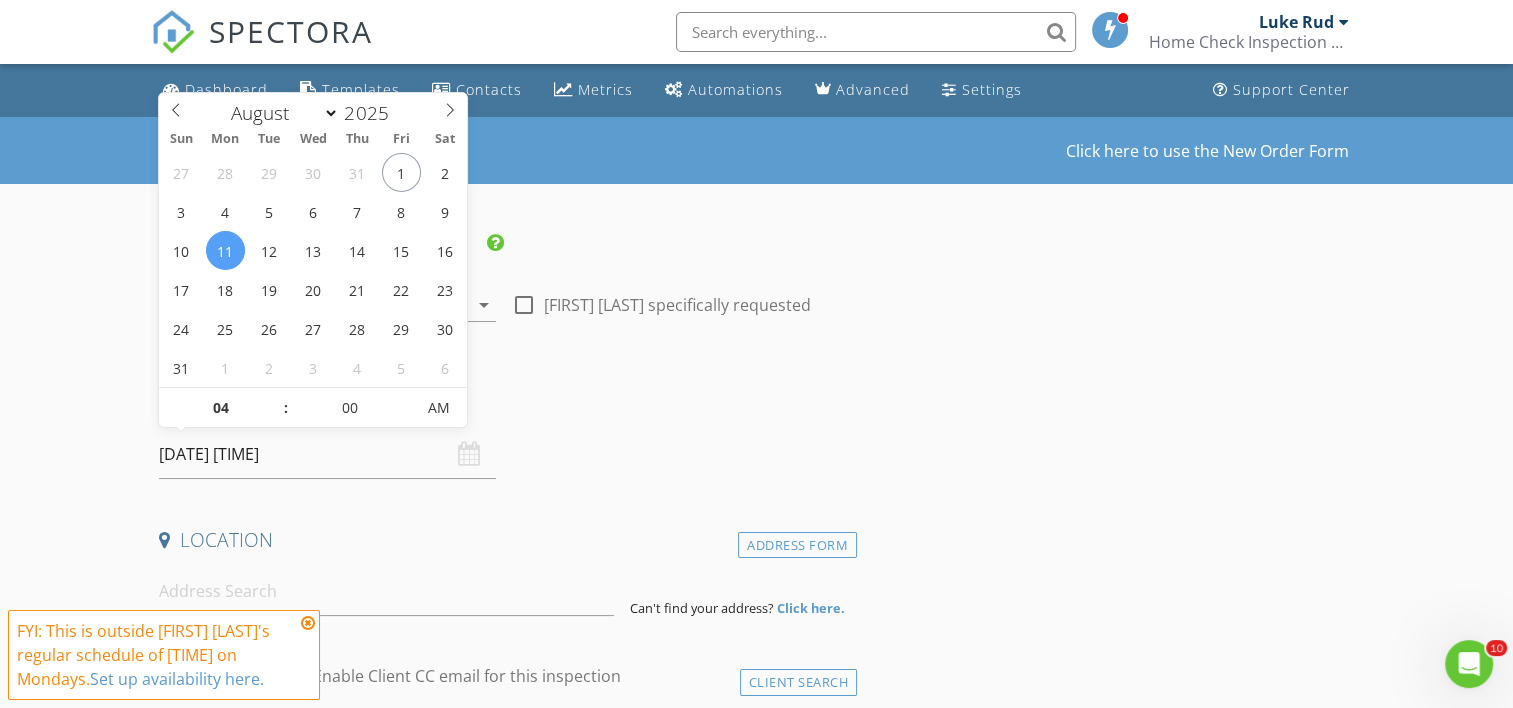 click on "08/11/2025 4:00 AM" at bounding box center [327, 454] 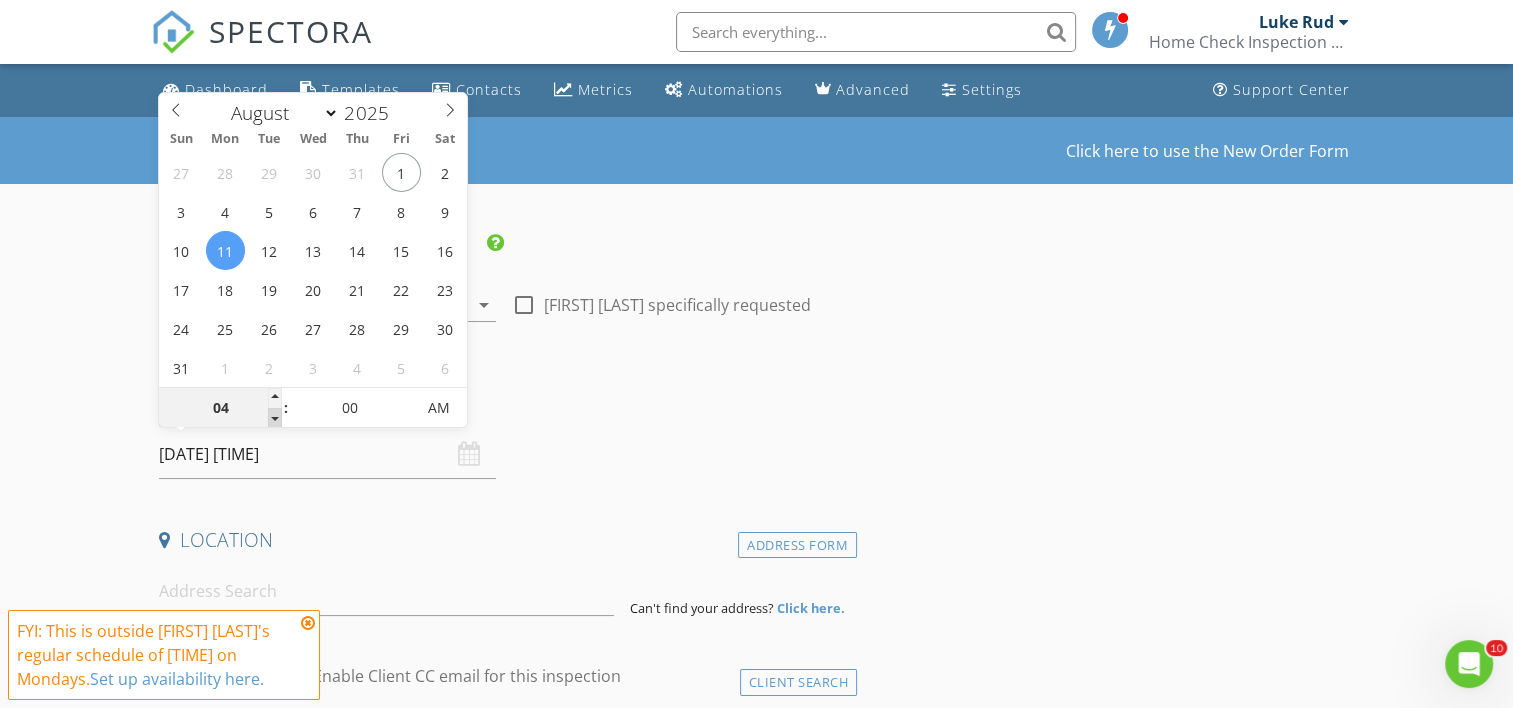 type on "03" 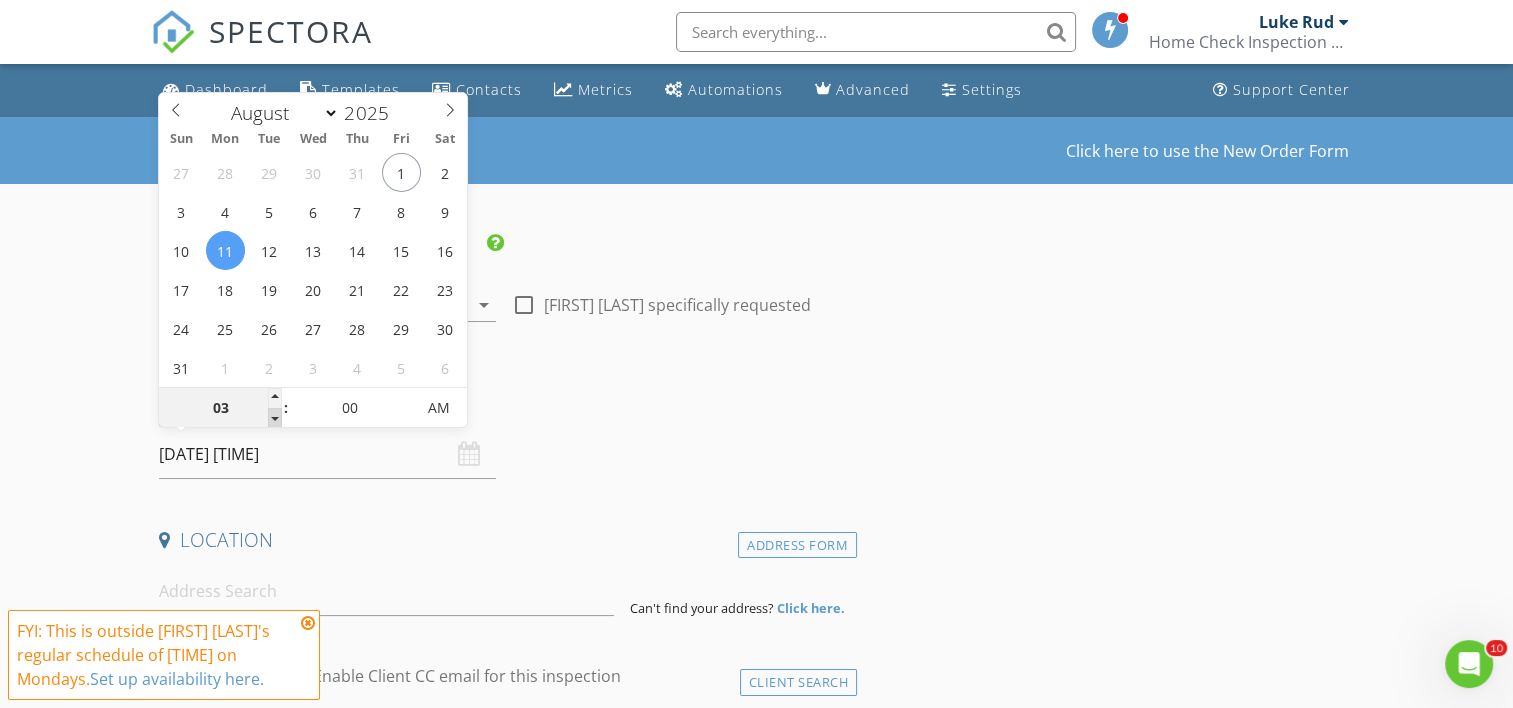click at bounding box center (275, 418) 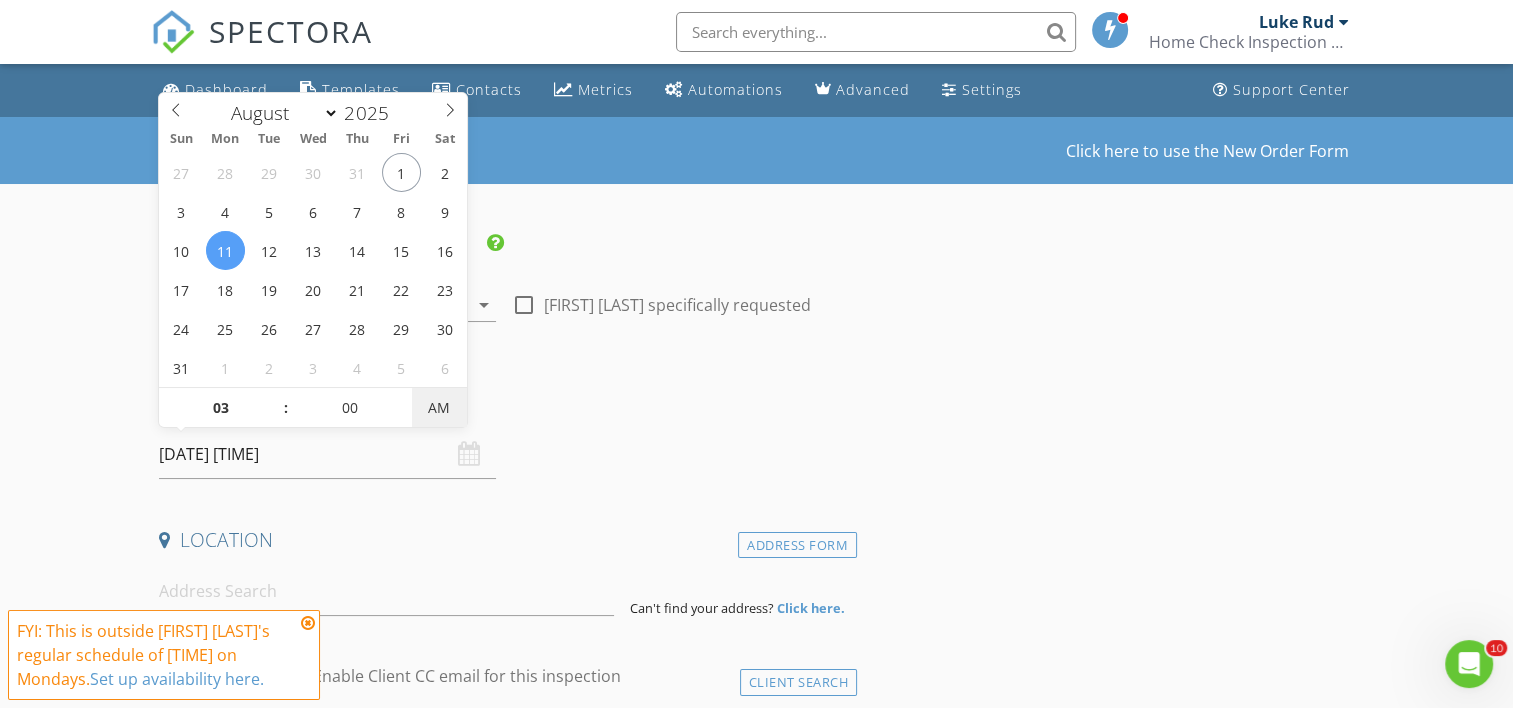 type on "08/11/2025 3:00 PM" 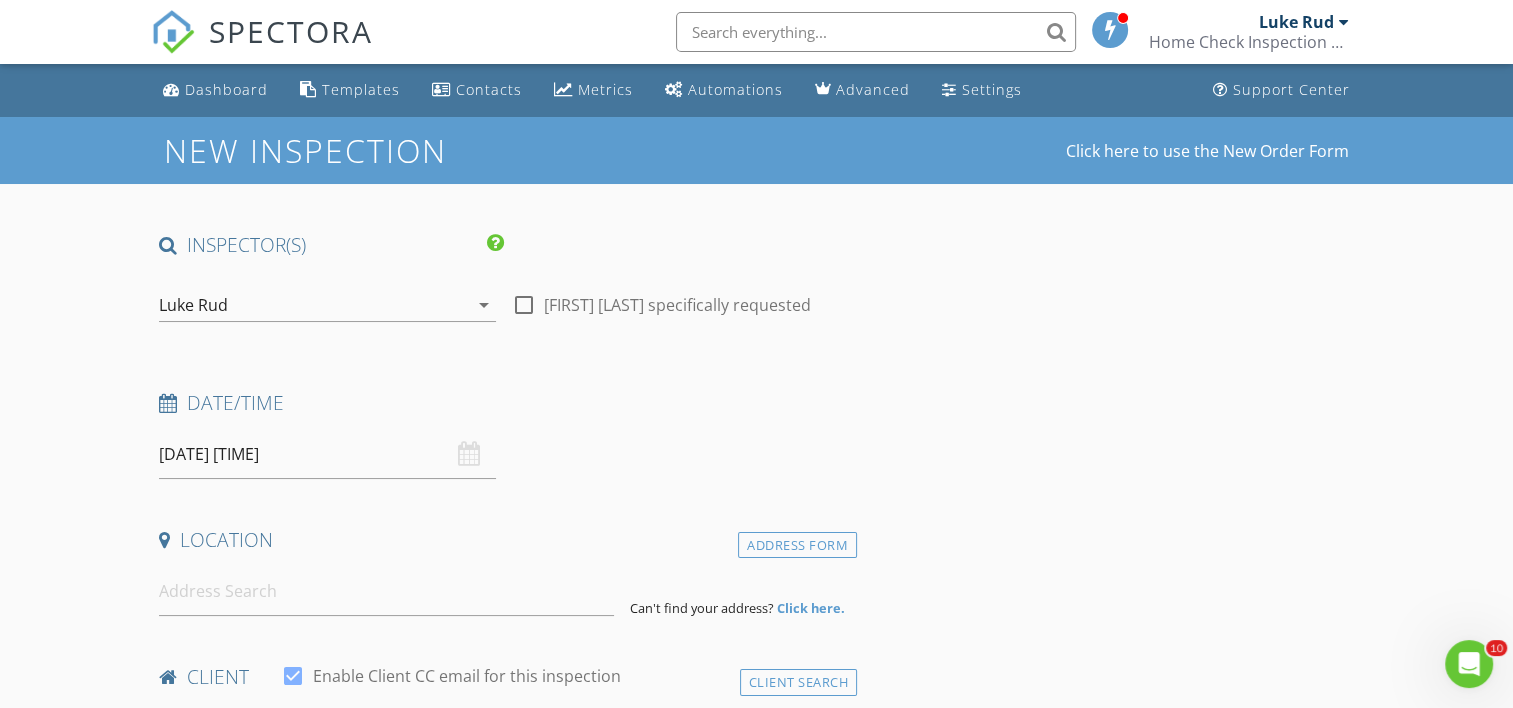click on "Date/Time" at bounding box center [504, 410] 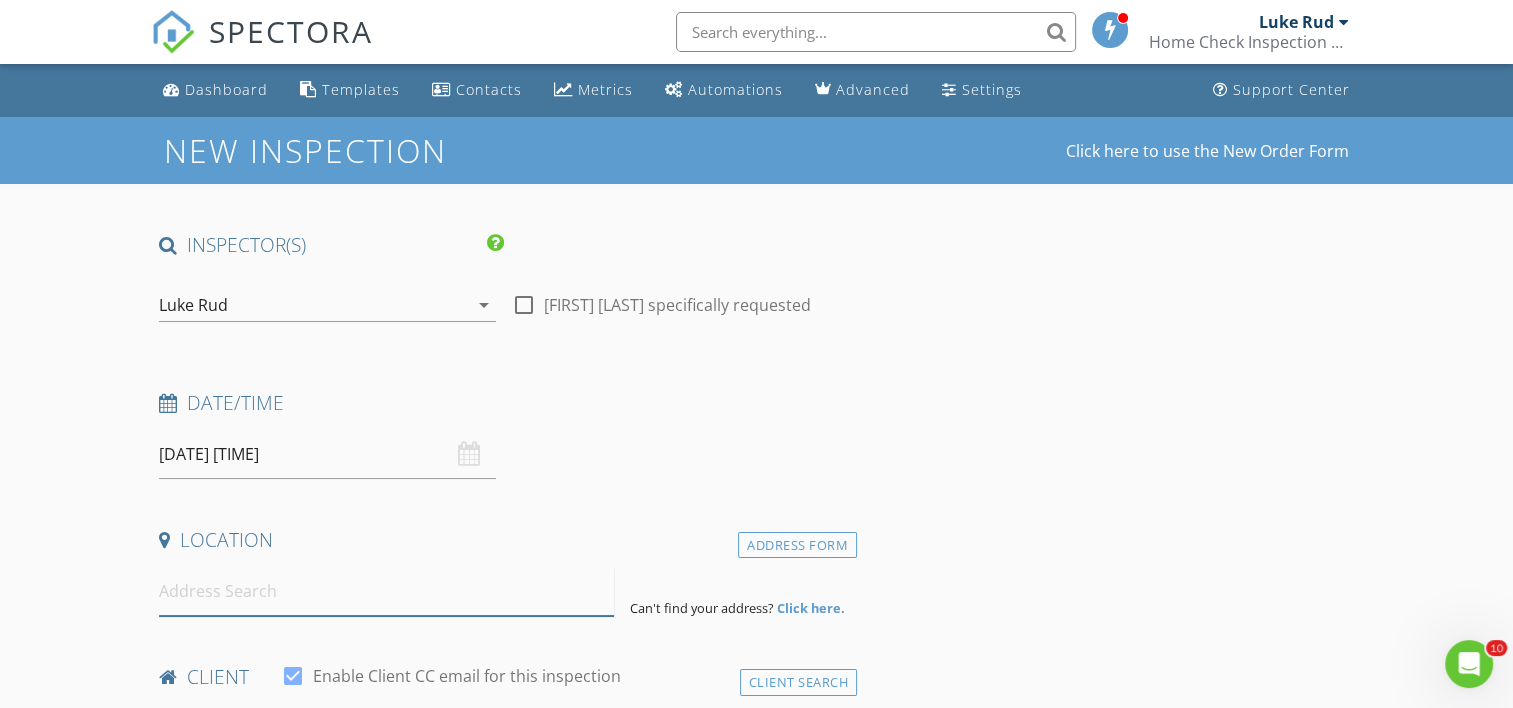 drag, startPoint x: 329, startPoint y: 603, endPoint x: 308, endPoint y: 592, distance: 23.70654 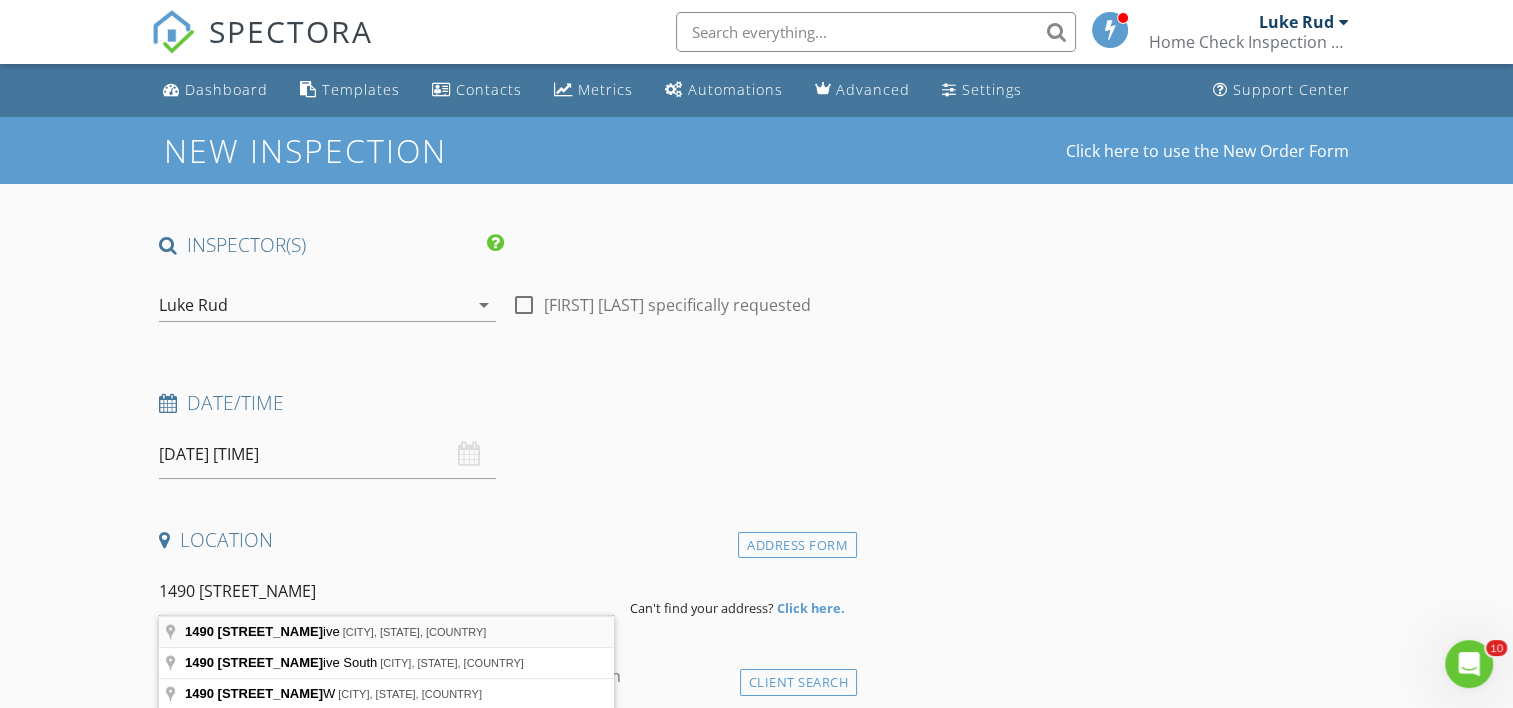 type on "1490 Linkside Drive, Atlantic Beach, FL, USA" 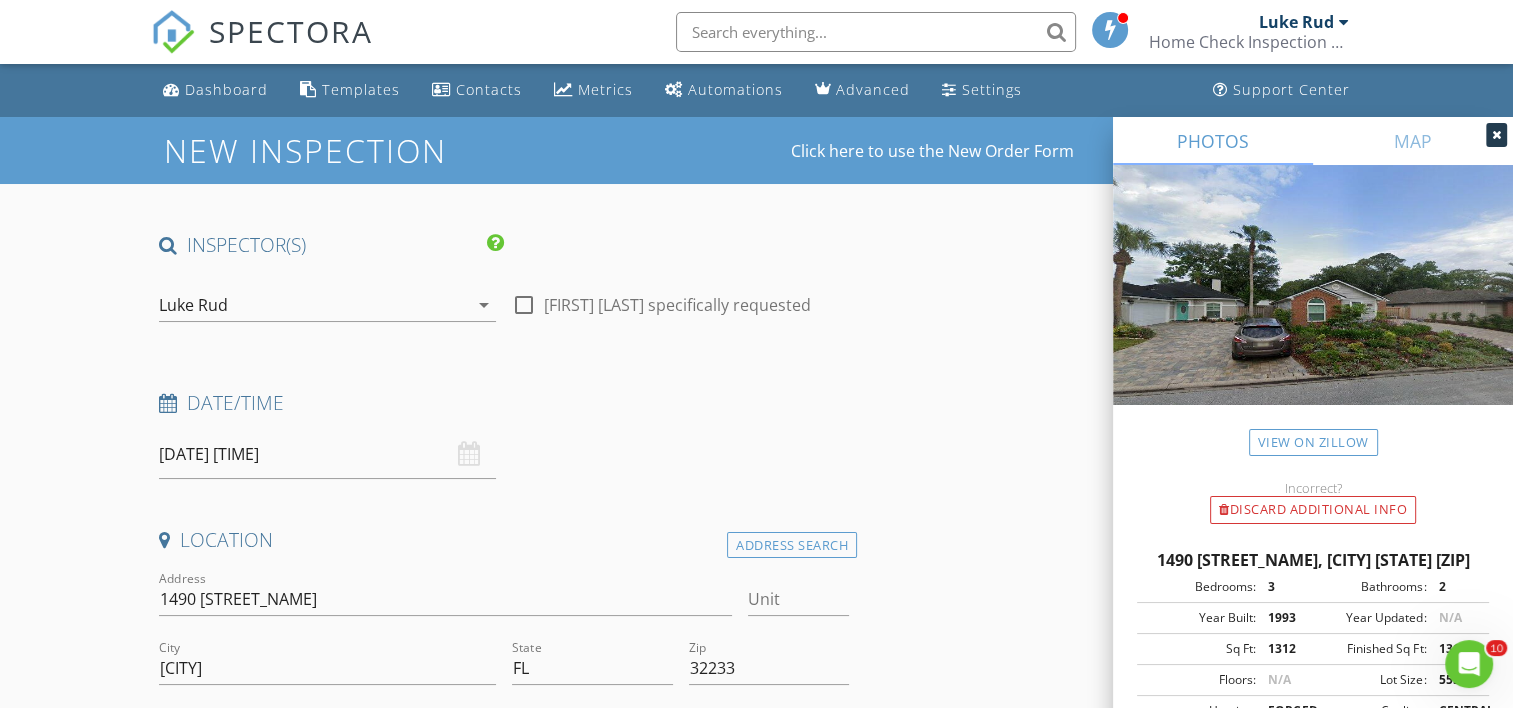 click at bounding box center (1496, 135) 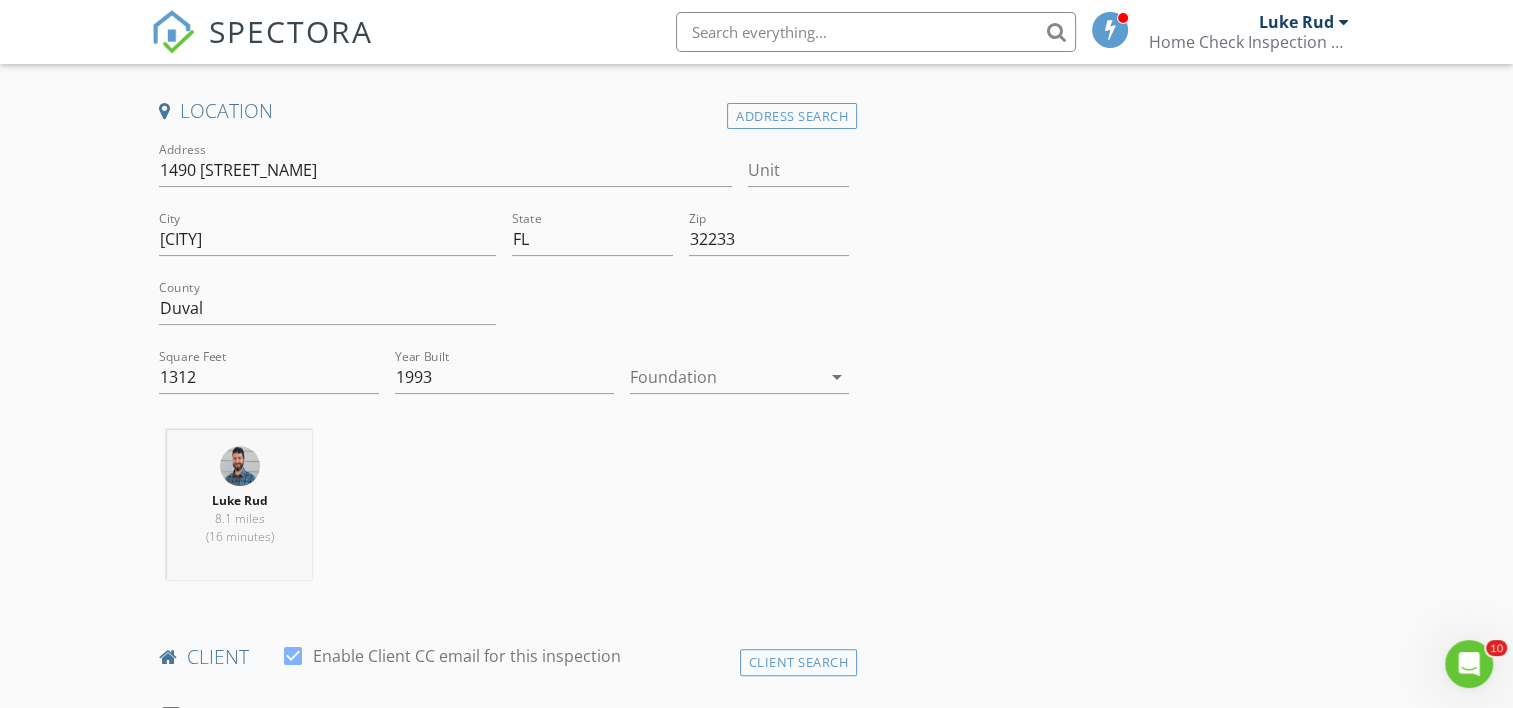 scroll, scrollTop: 434, scrollLeft: 0, axis: vertical 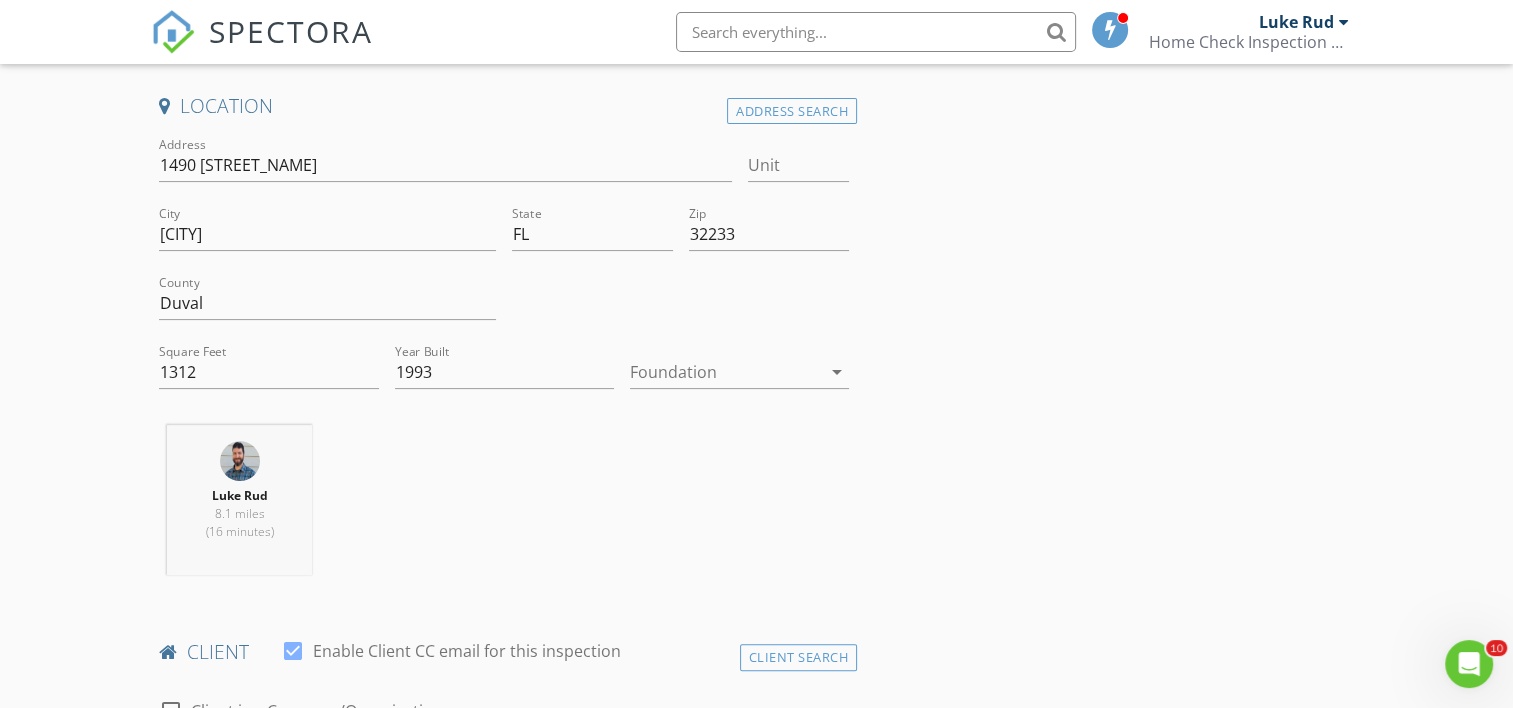 click at bounding box center [725, 372] 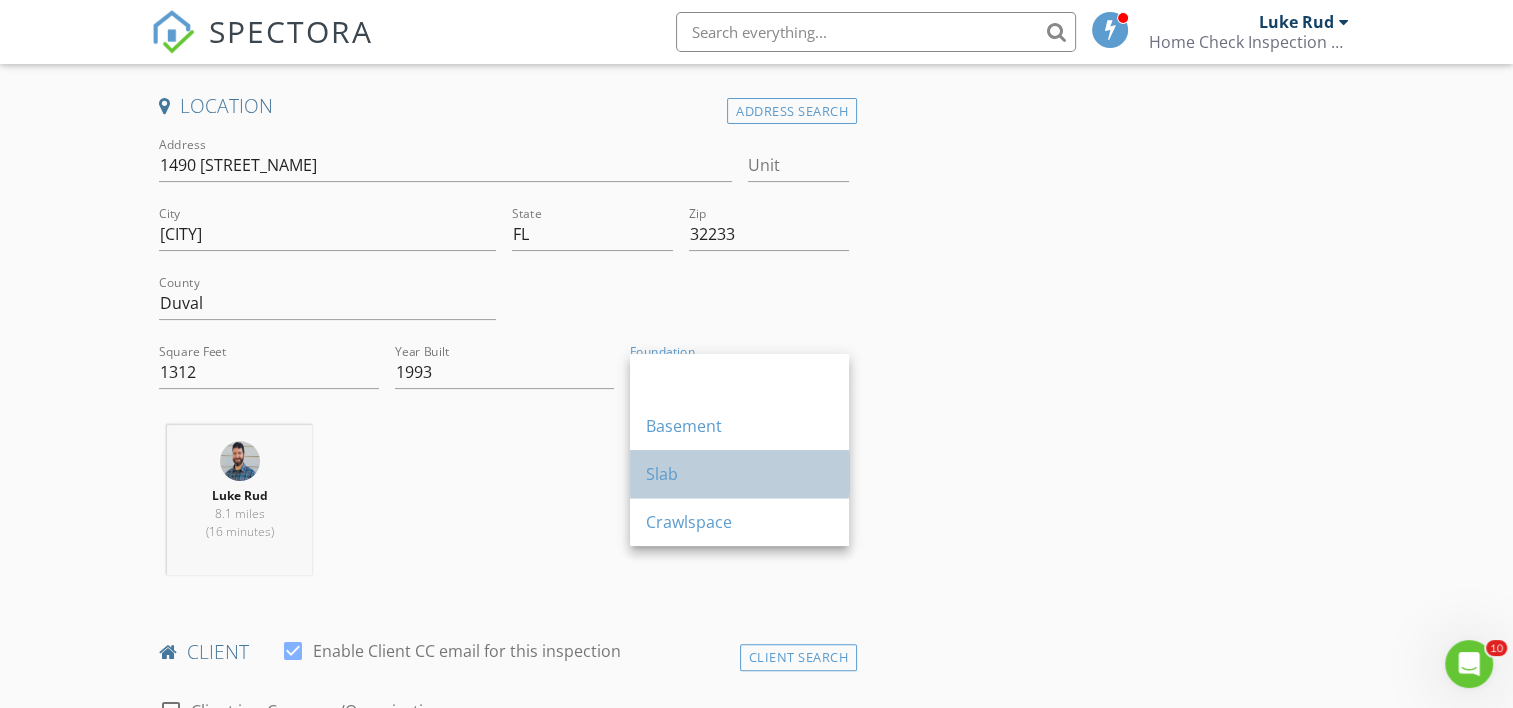 click on "Slab" at bounding box center (739, 474) 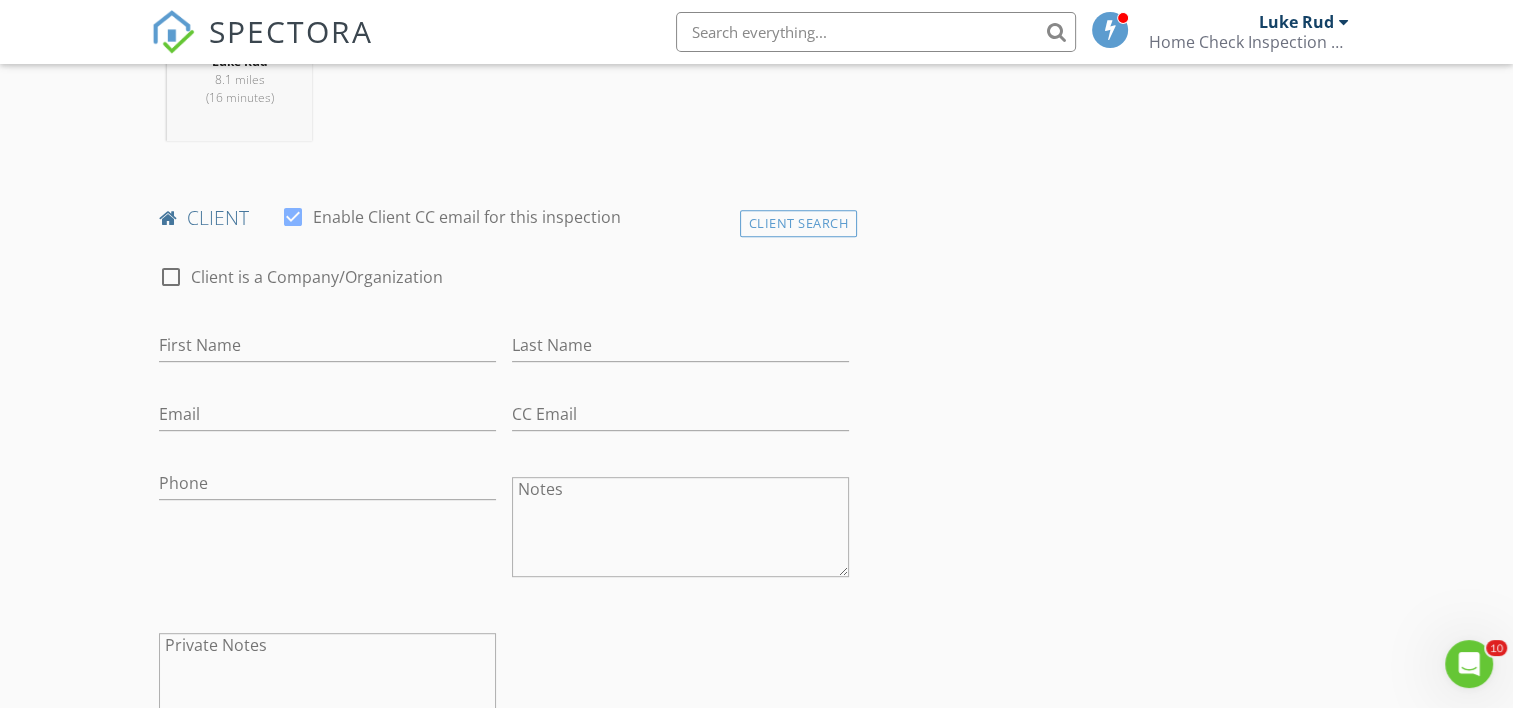scroll, scrollTop: 876, scrollLeft: 0, axis: vertical 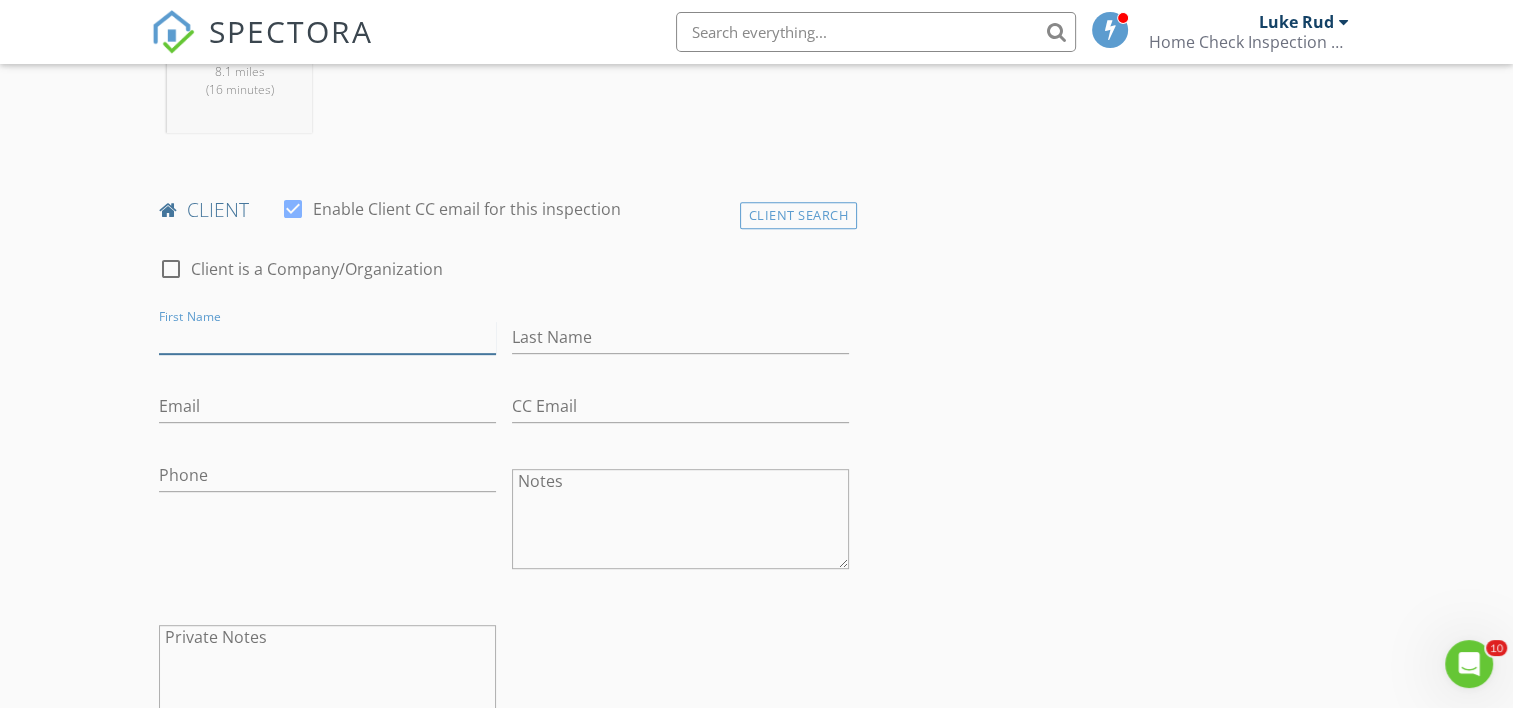 click on "First Name" at bounding box center [327, 337] 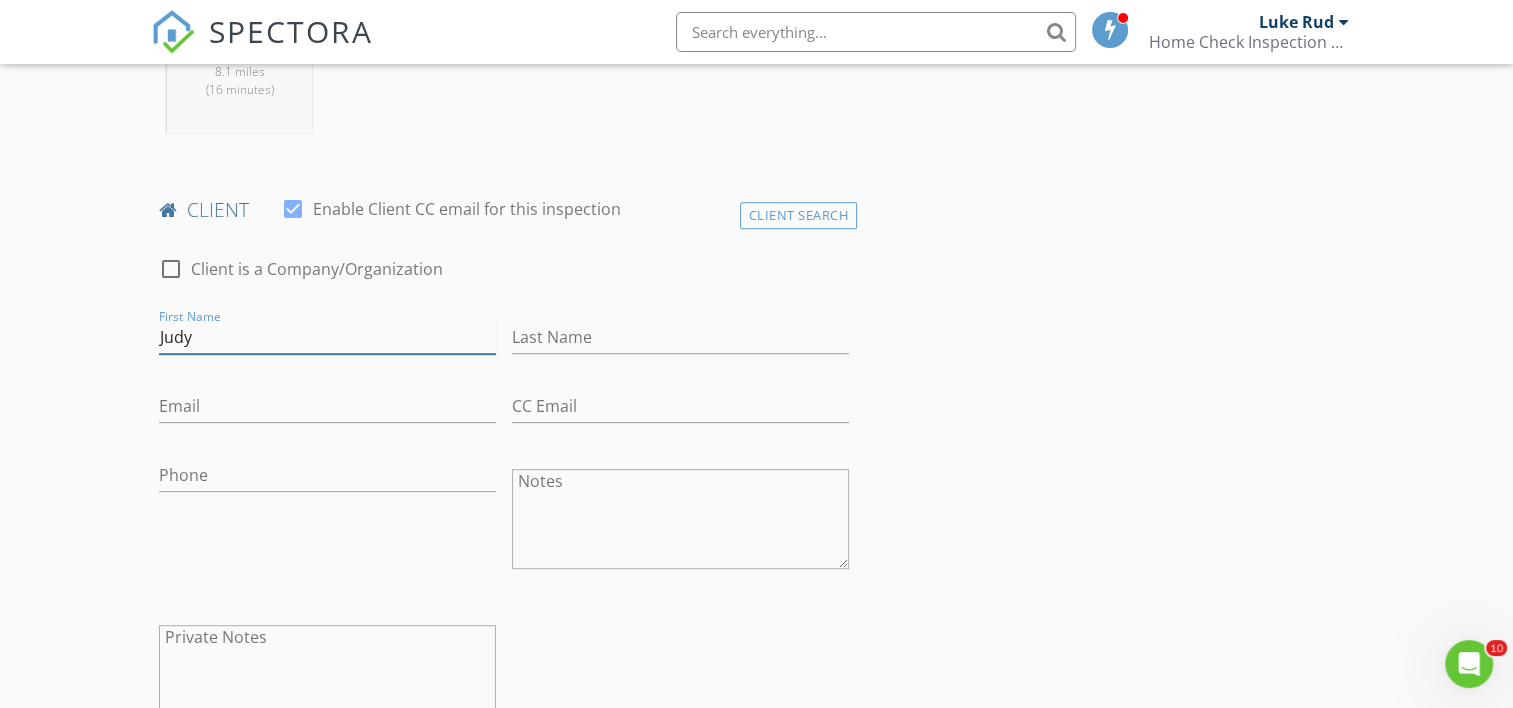type on "Judy" 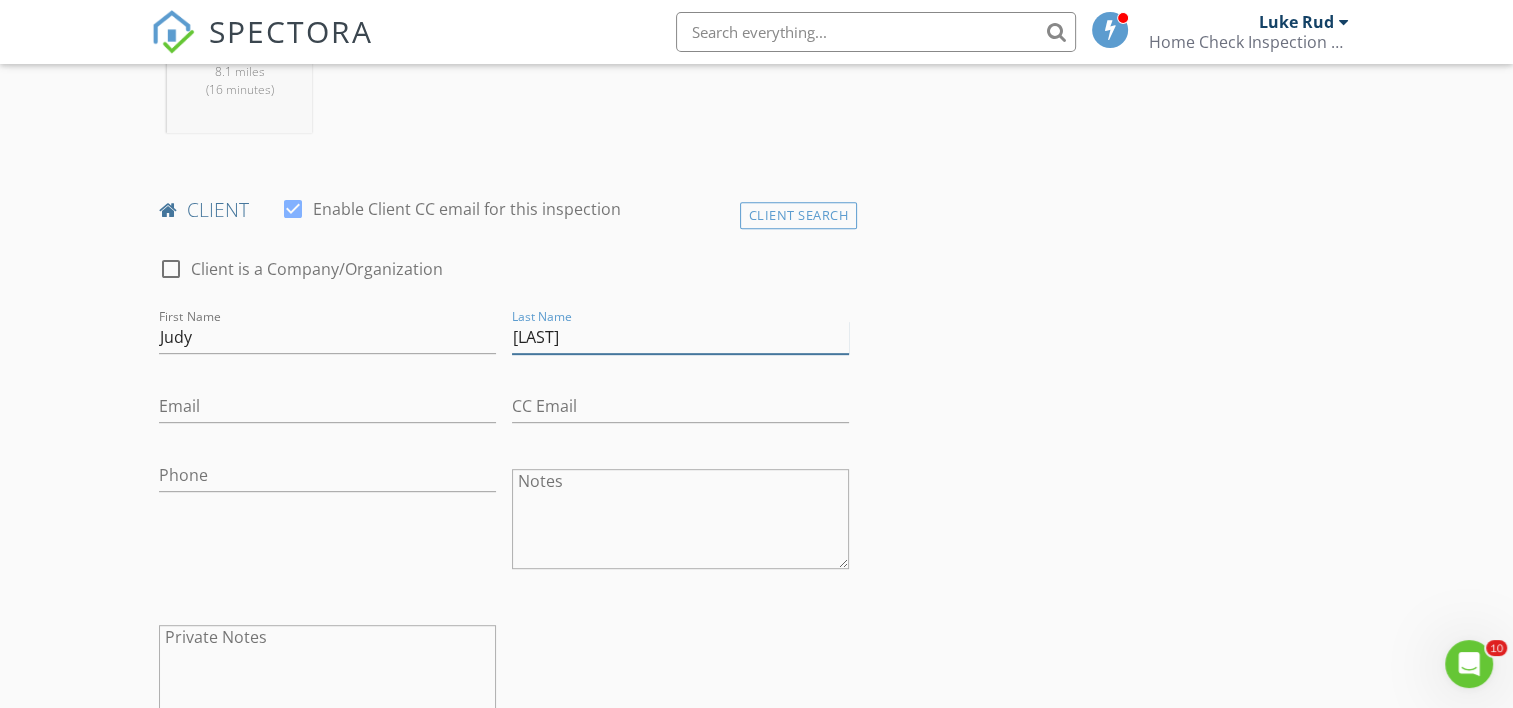 type on "Wiley" 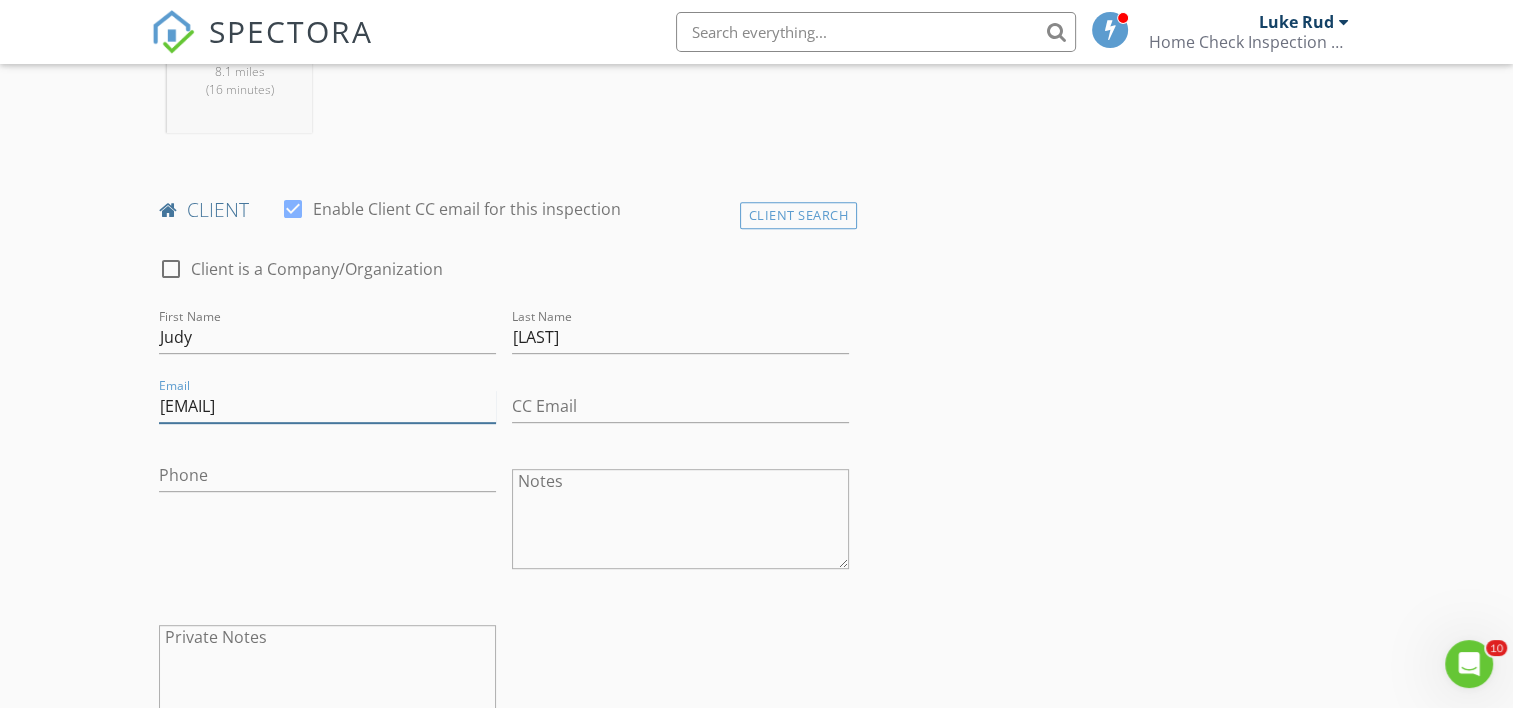 type on "judy.wiley@comcast.net" 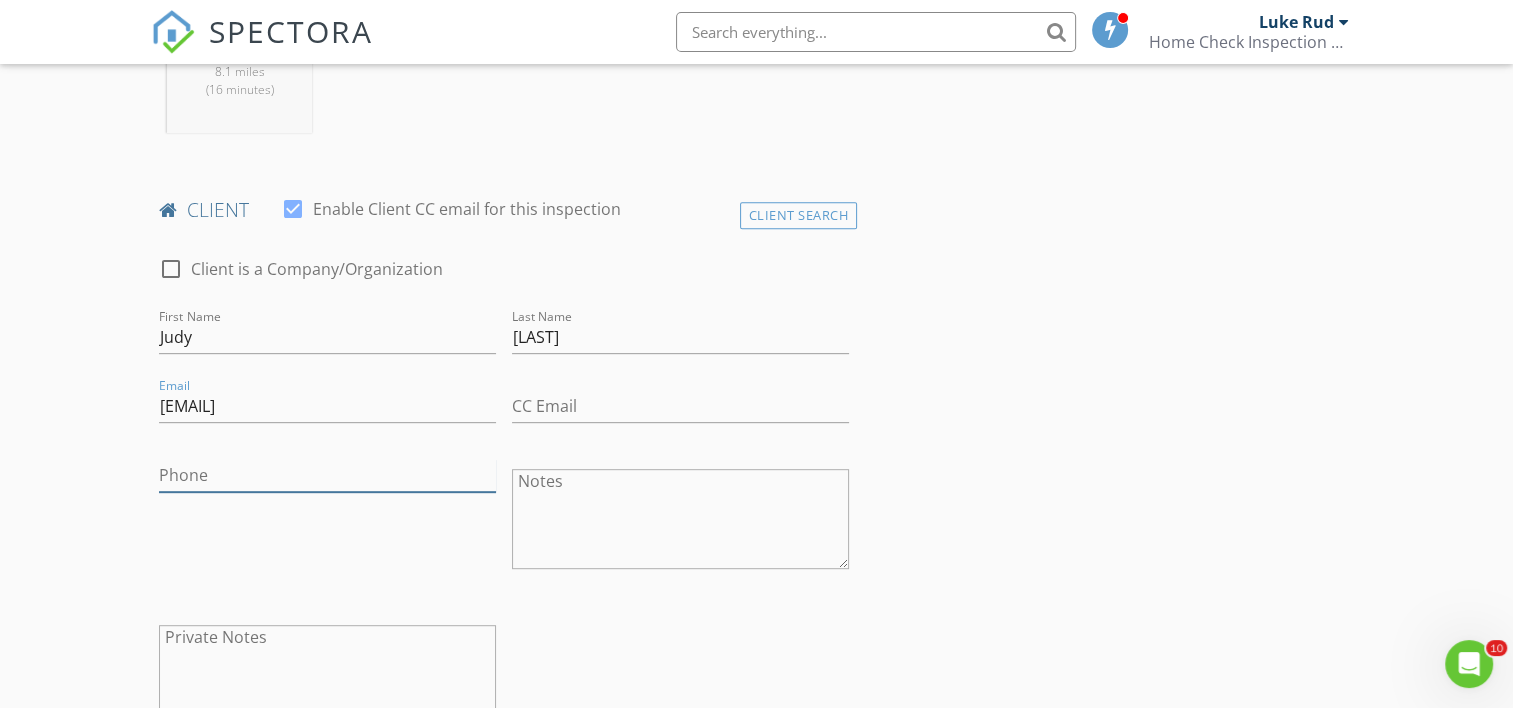 click on "Phone" at bounding box center (327, 475) 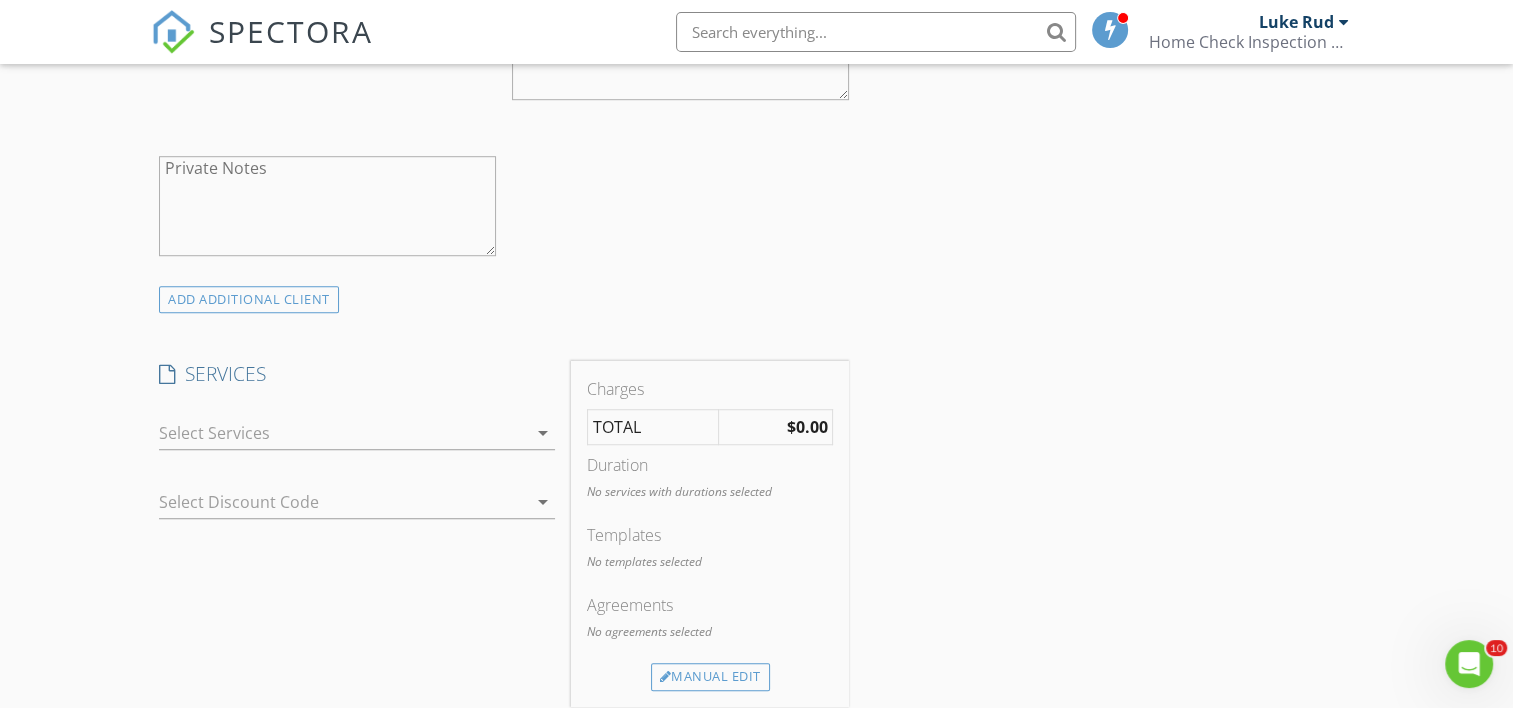 scroll, scrollTop: 1354, scrollLeft: 0, axis: vertical 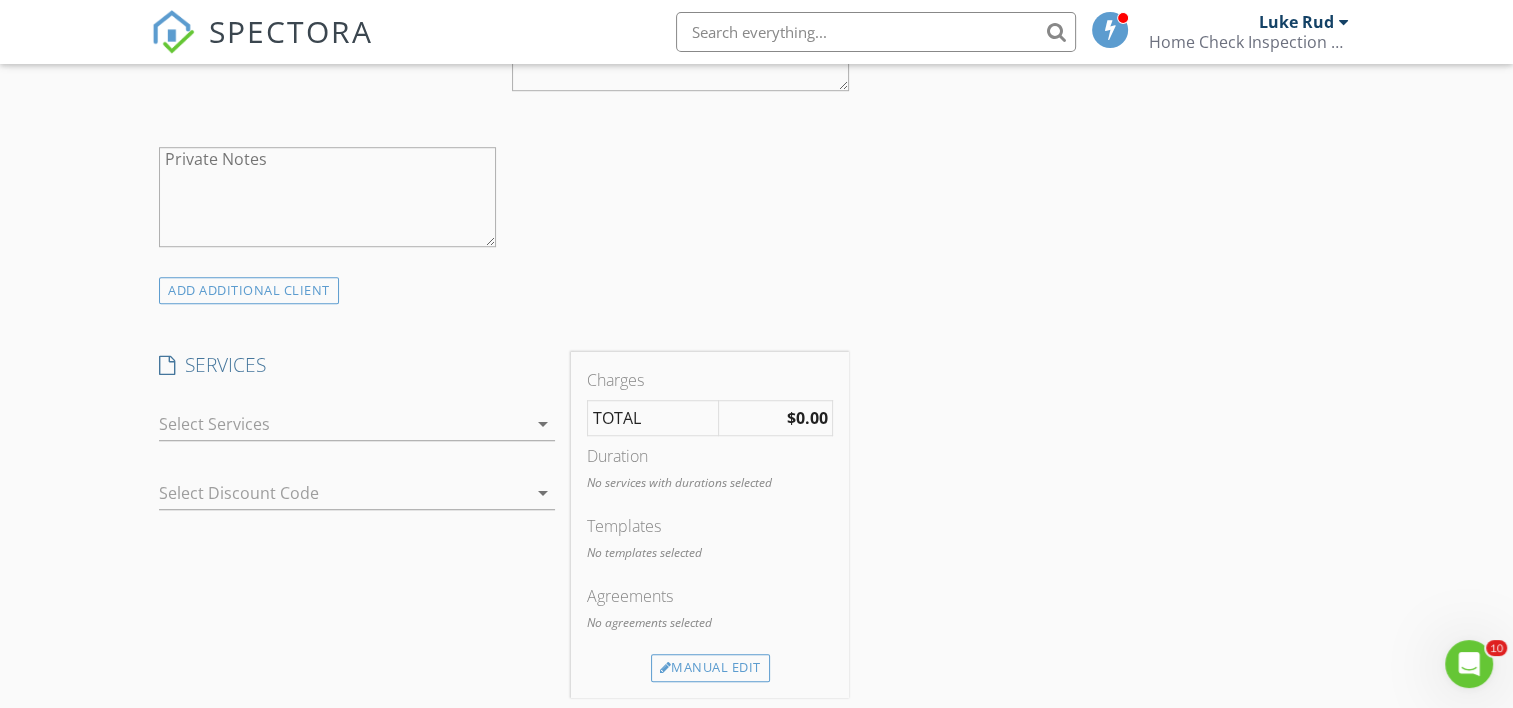 type on "317-431-5901" 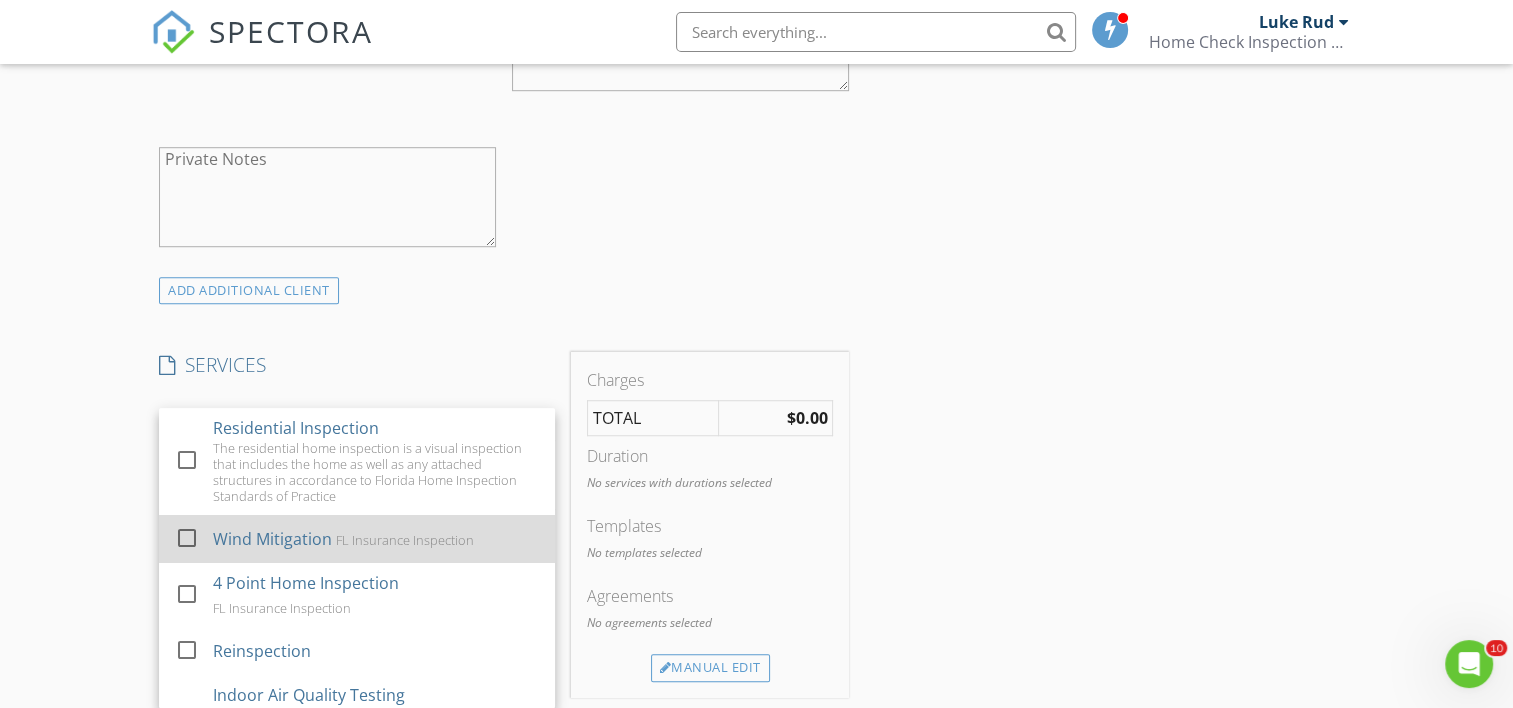 click at bounding box center (187, 538) 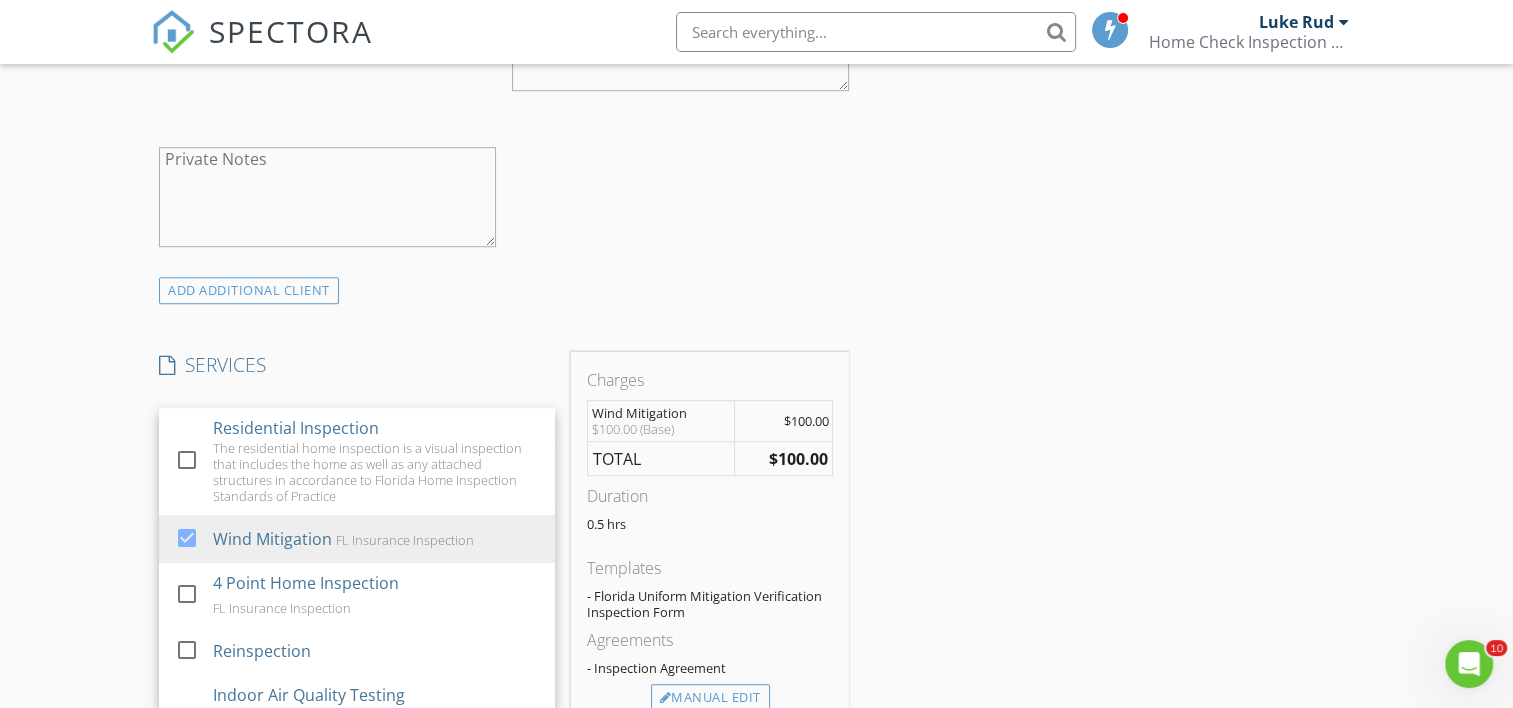 click on "check_box_outline_blank Client is a Company/Organization     First Name Judy   Last Name Wiley   Email judy.wiley@comcast.net   CC Email   Phone 317-431-5901           Notes   Private Notes" at bounding box center (504, 18) 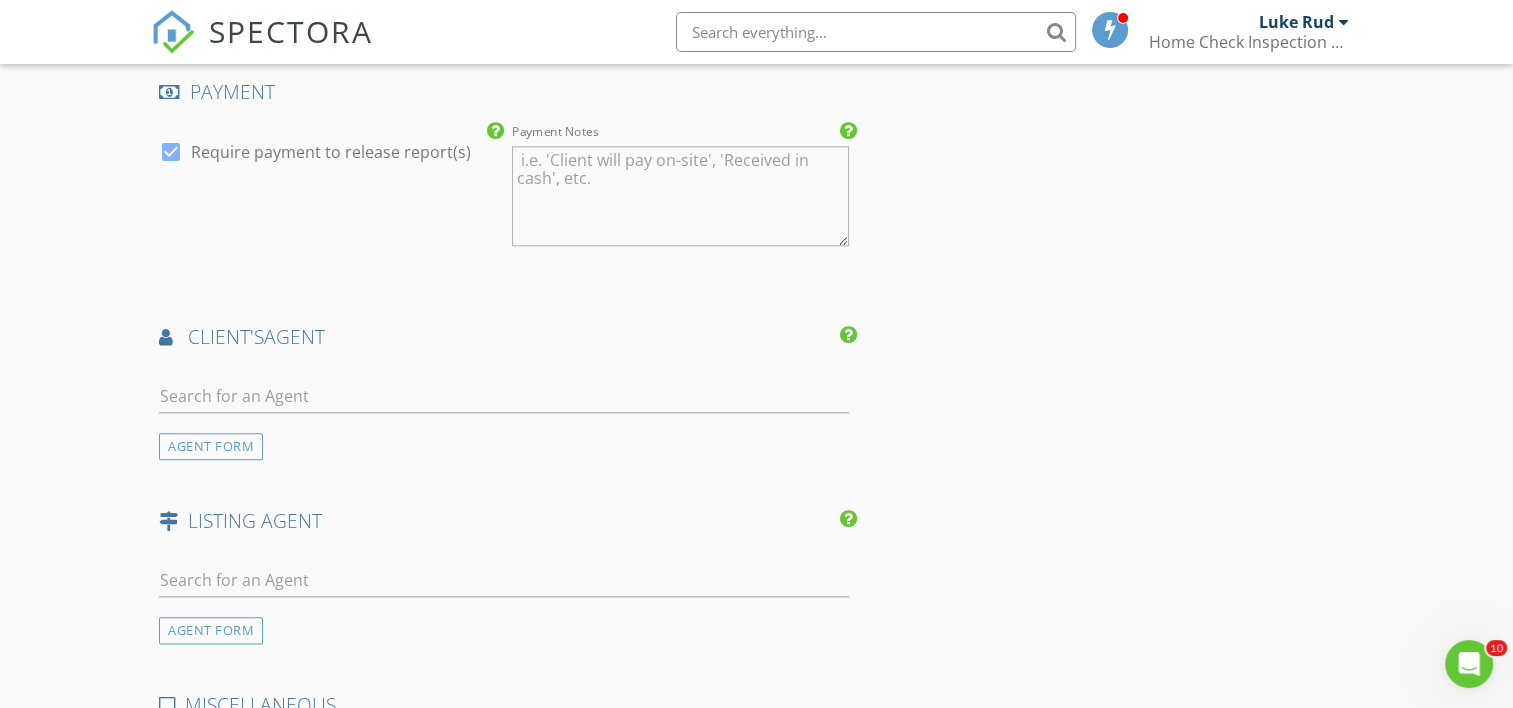 scroll, scrollTop: 2185, scrollLeft: 0, axis: vertical 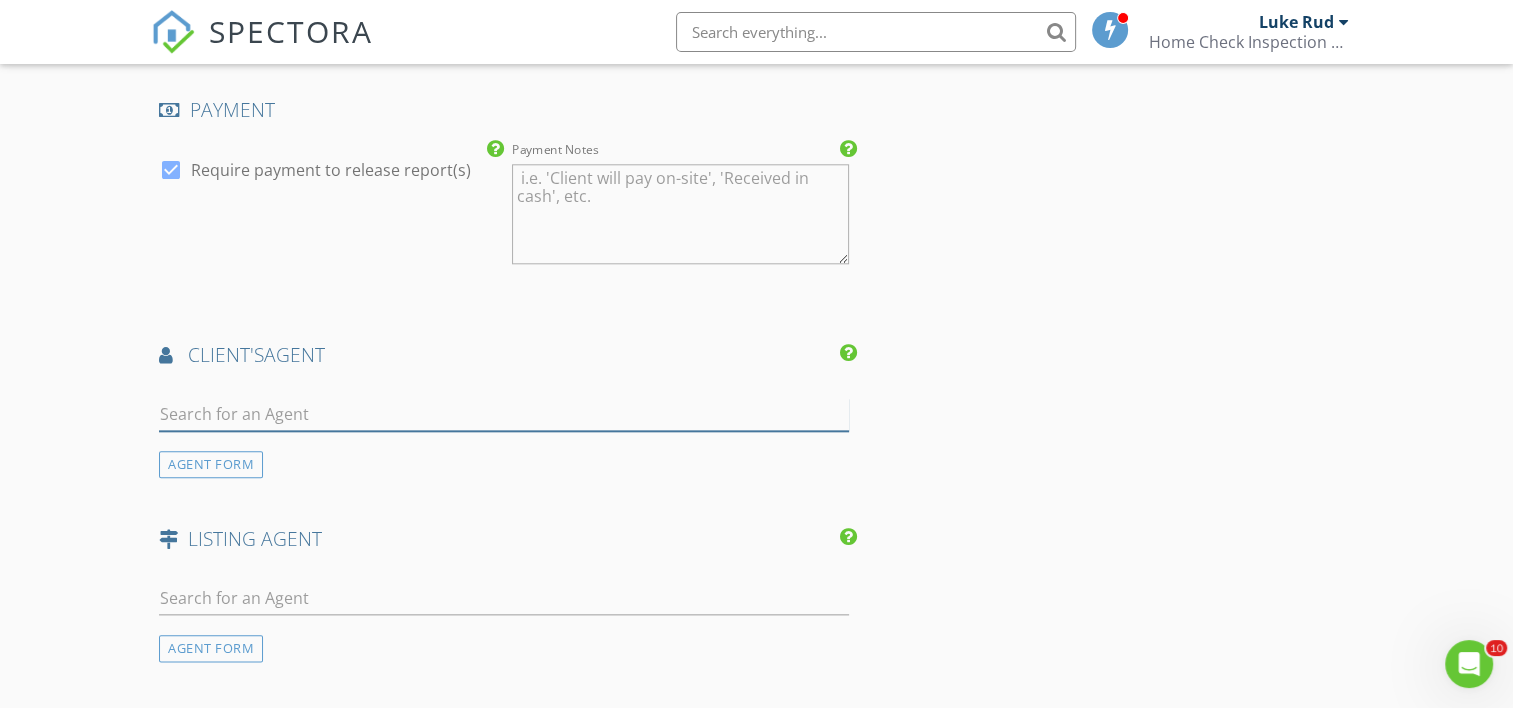 click at bounding box center [504, 414] 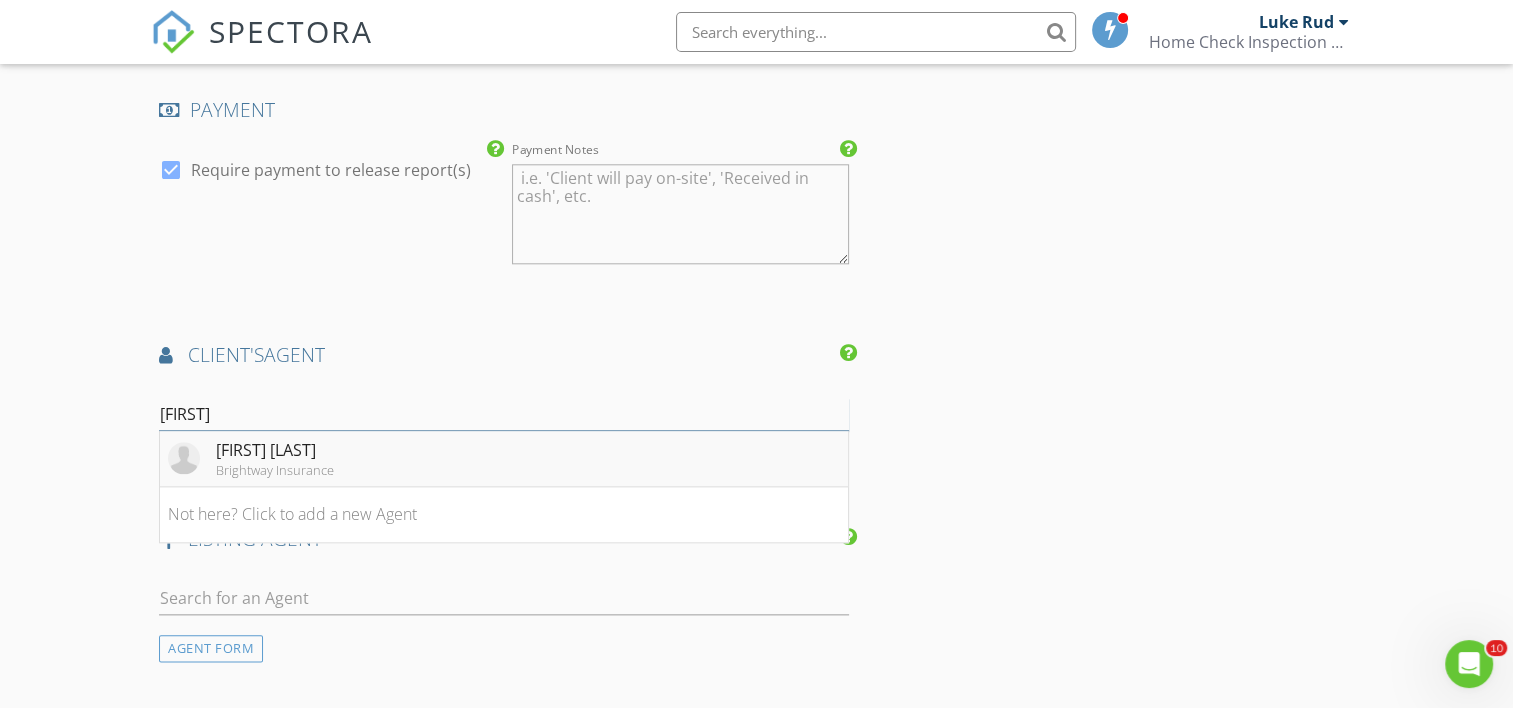 type on "dominic" 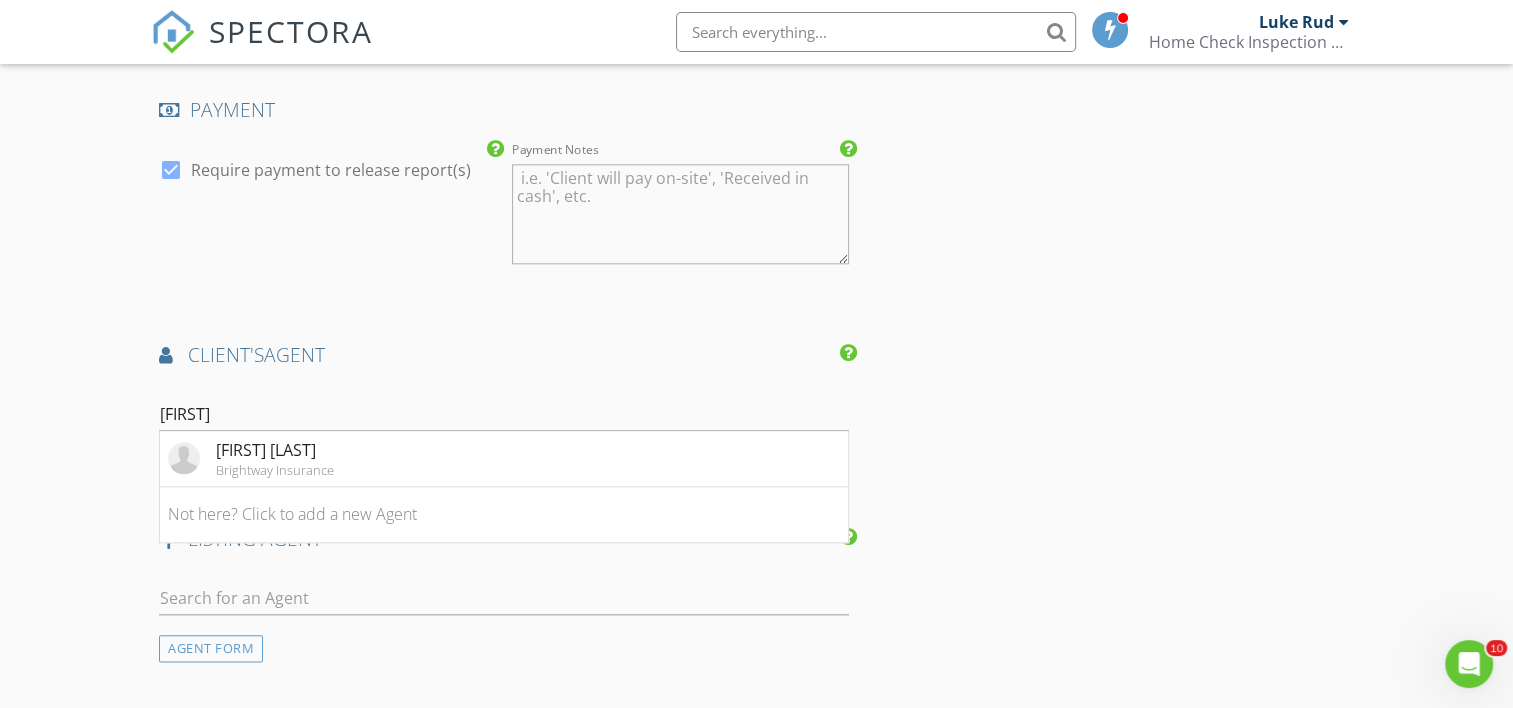 click on "Dominic Miller" at bounding box center [275, 450] 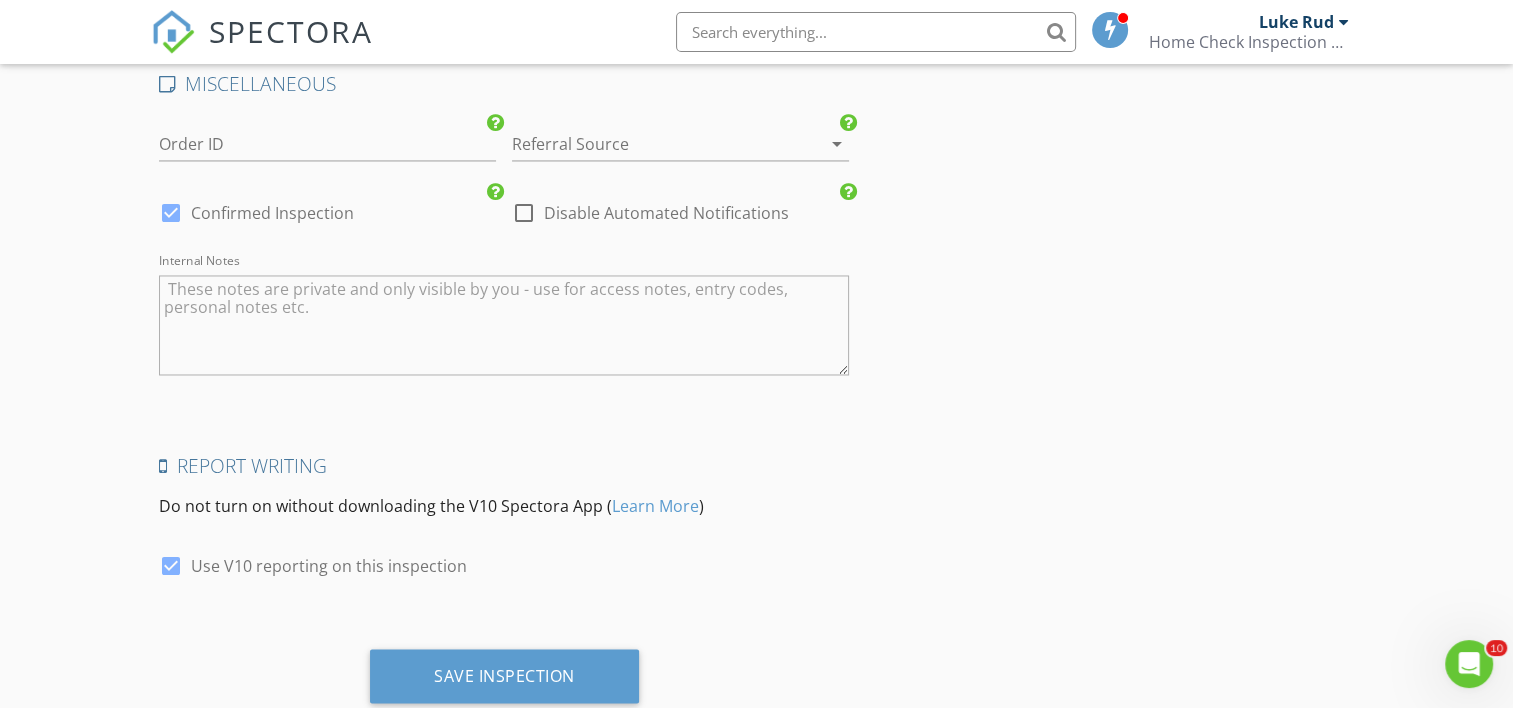 scroll, scrollTop: 3329, scrollLeft: 0, axis: vertical 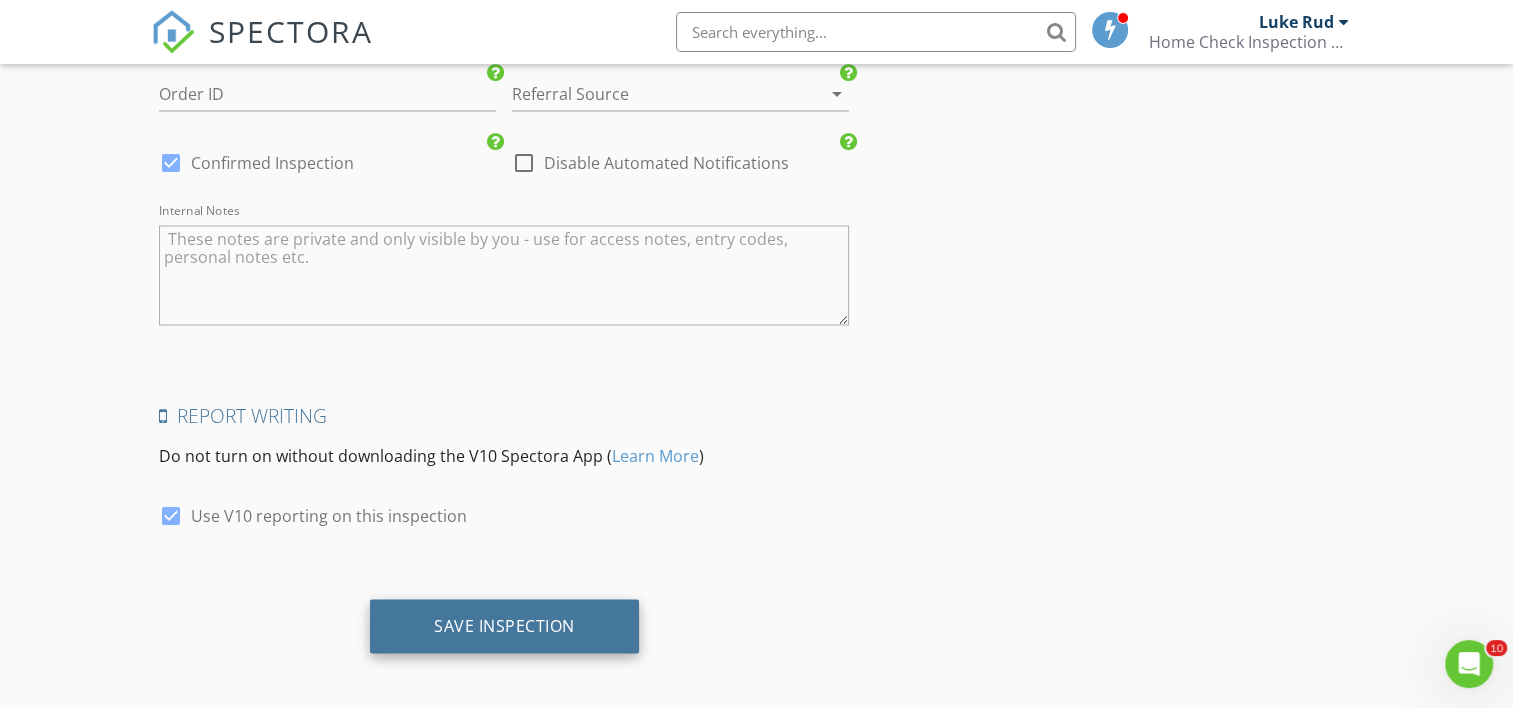 click on "Save Inspection" at bounding box center [504, 625] 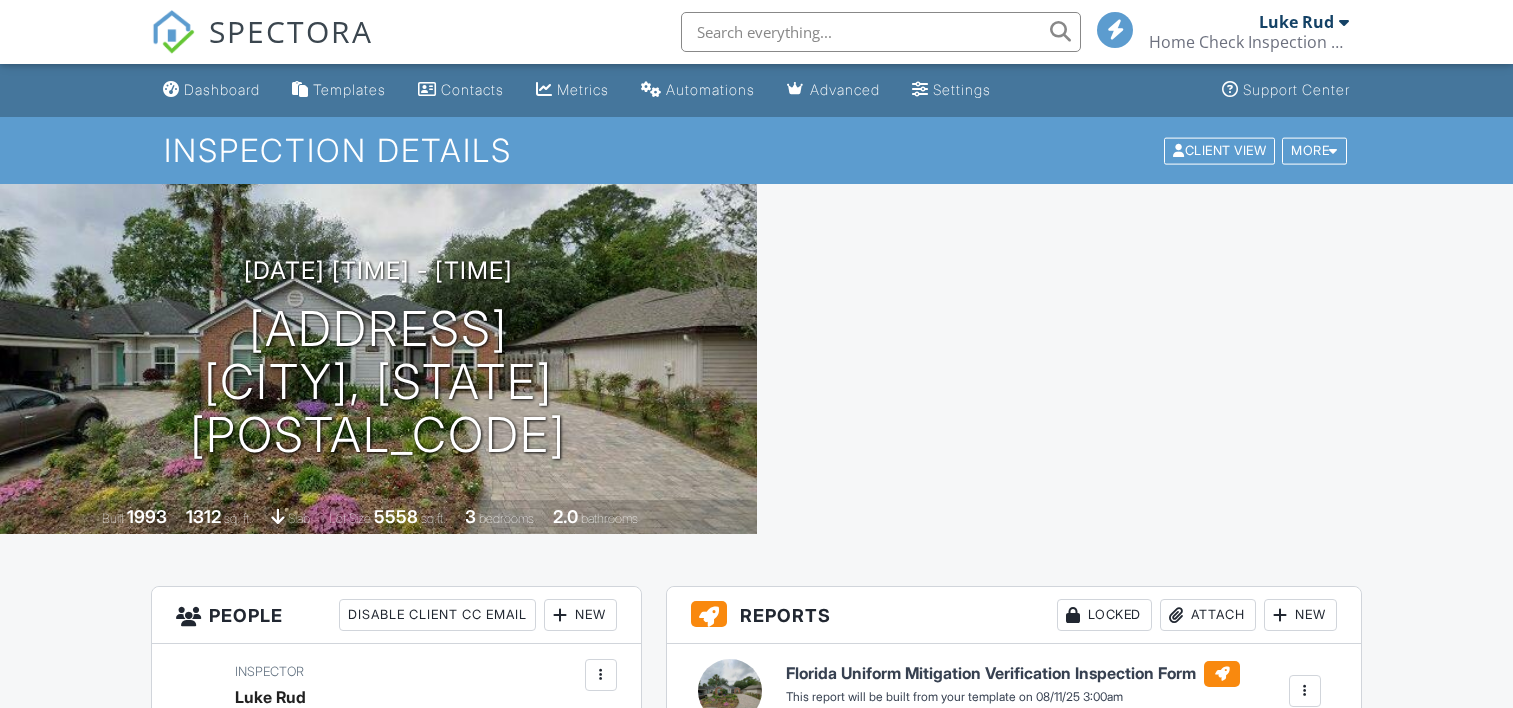 scroll, scrollTop: 0, scrollLeft: 0, axis: both 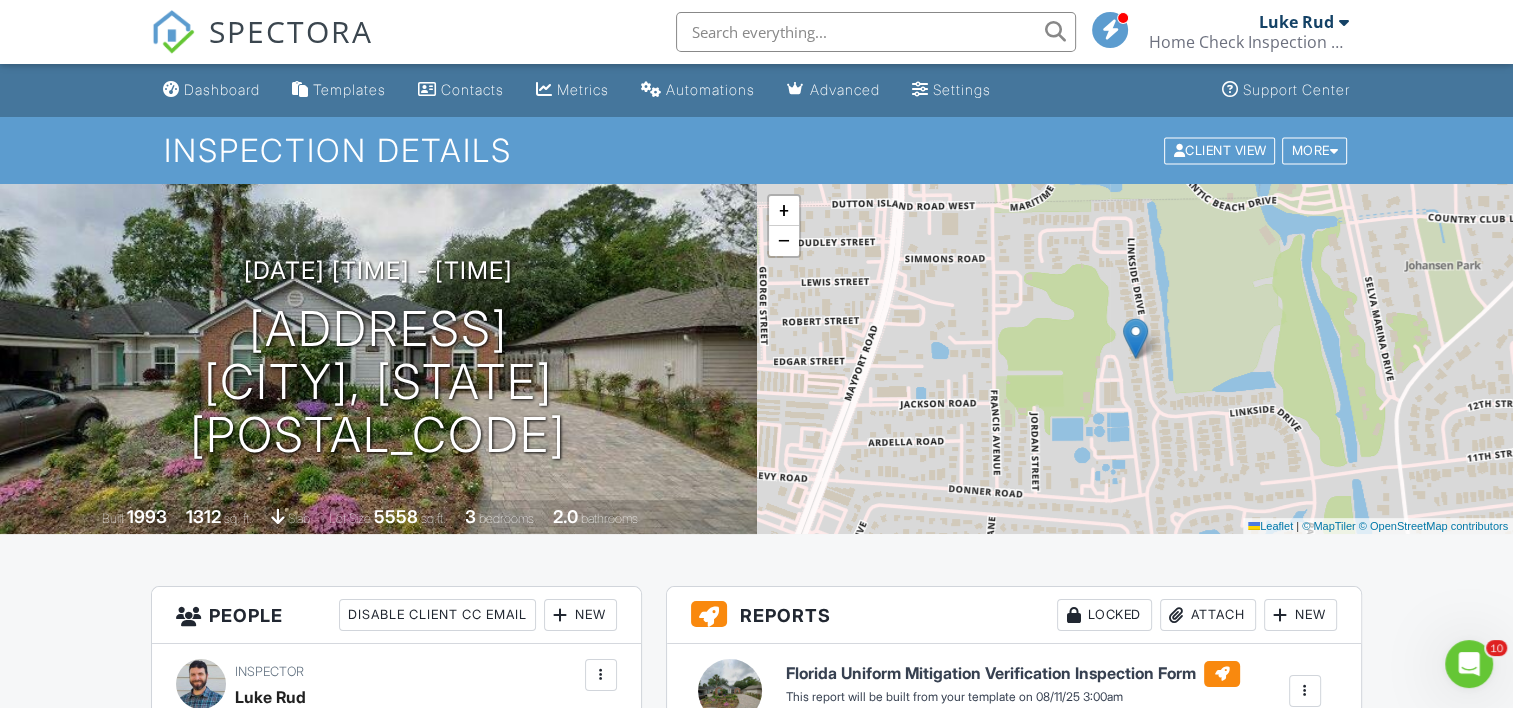 click on "Dashboard" at bounding box center (222, 89) 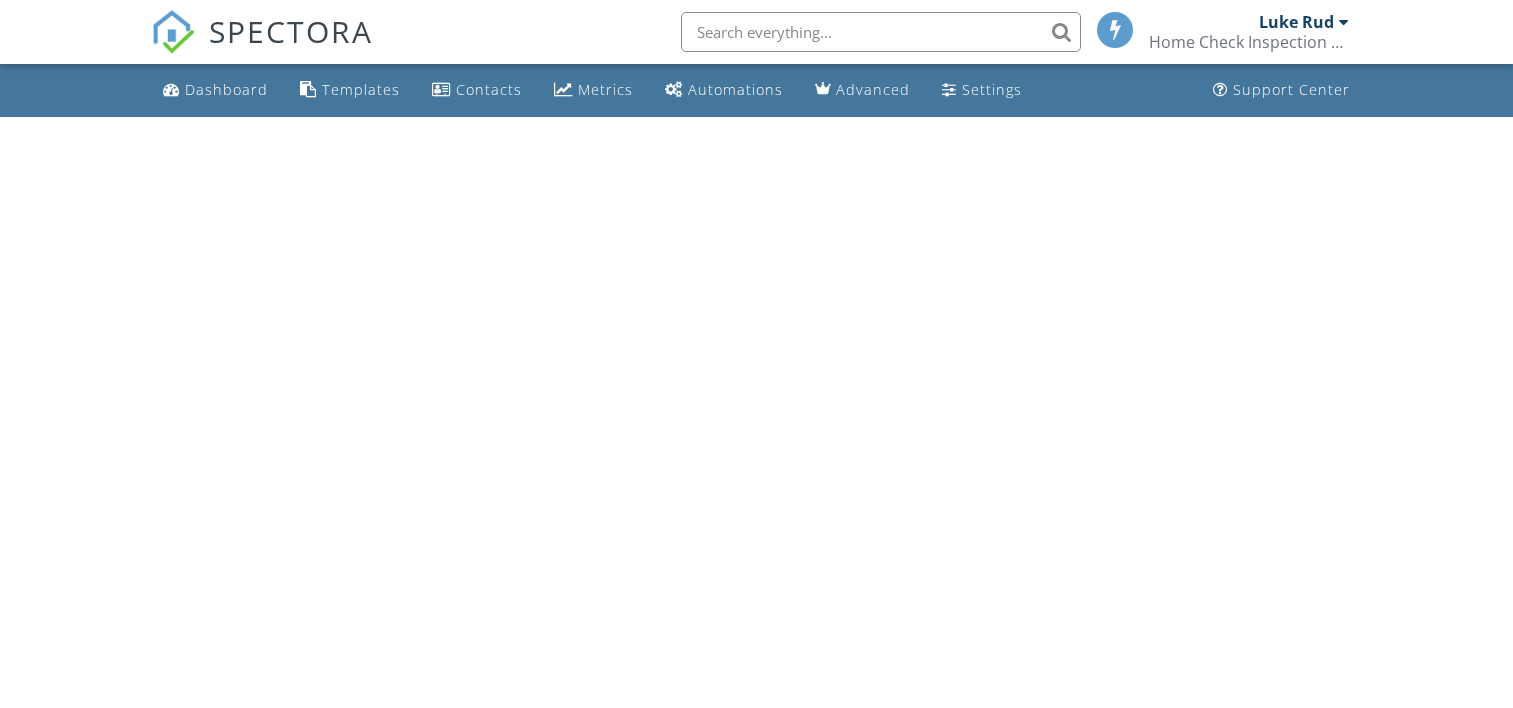 scroll, scrollTop: 0, scrollLeft: 0, axis: both 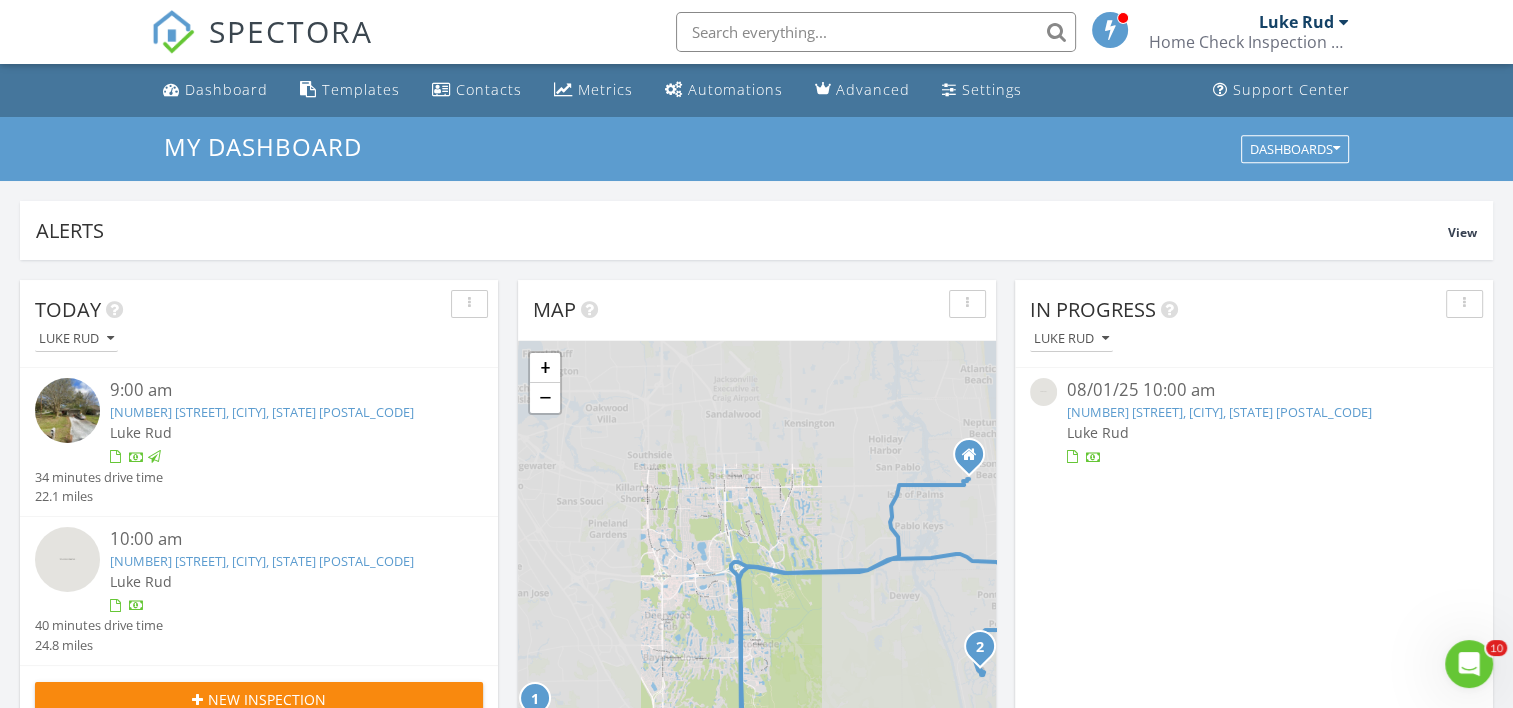 click on "4813 Otter Creek Ln, Palm Valley, FL 32082" at bounding box center (1219, 412) 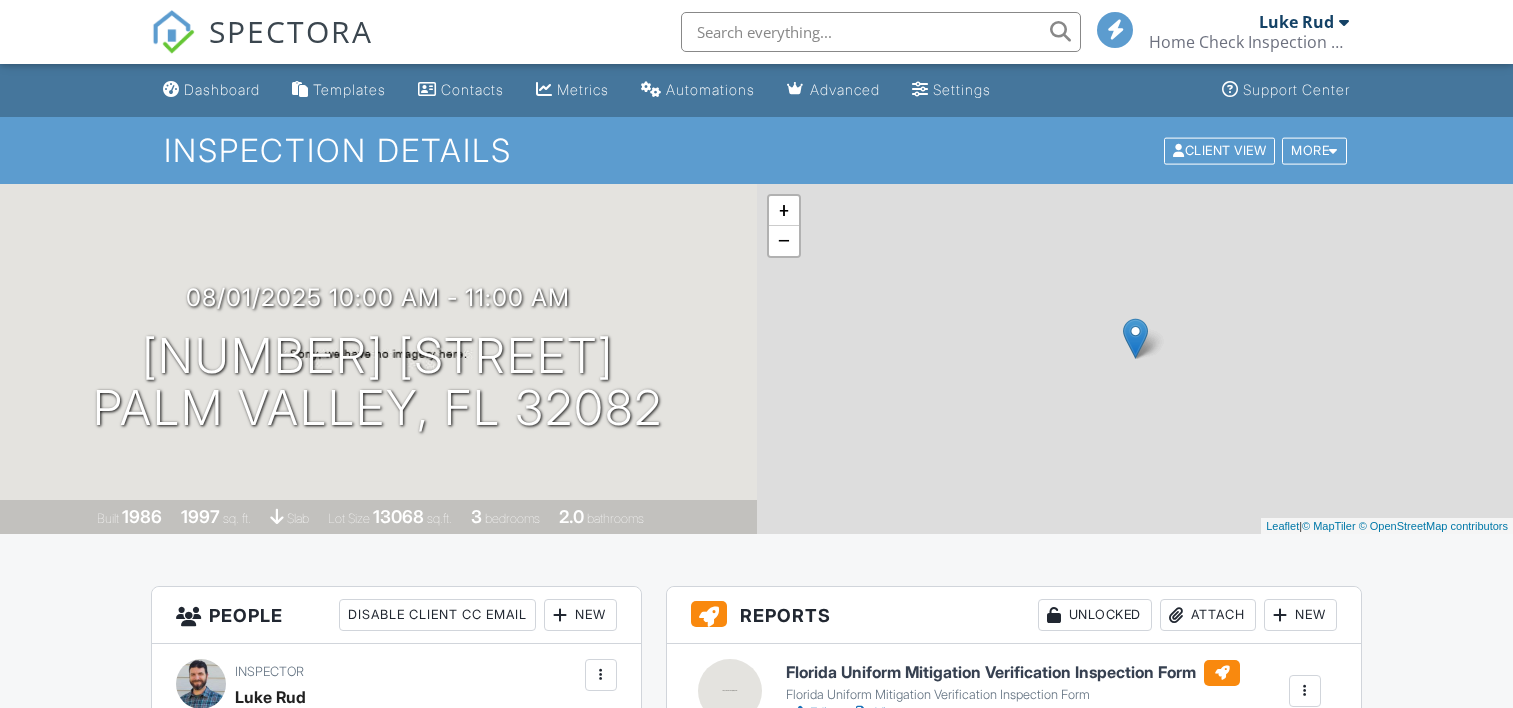 scroll, scrollTop: 0, scrollLeft: 0, axis: both 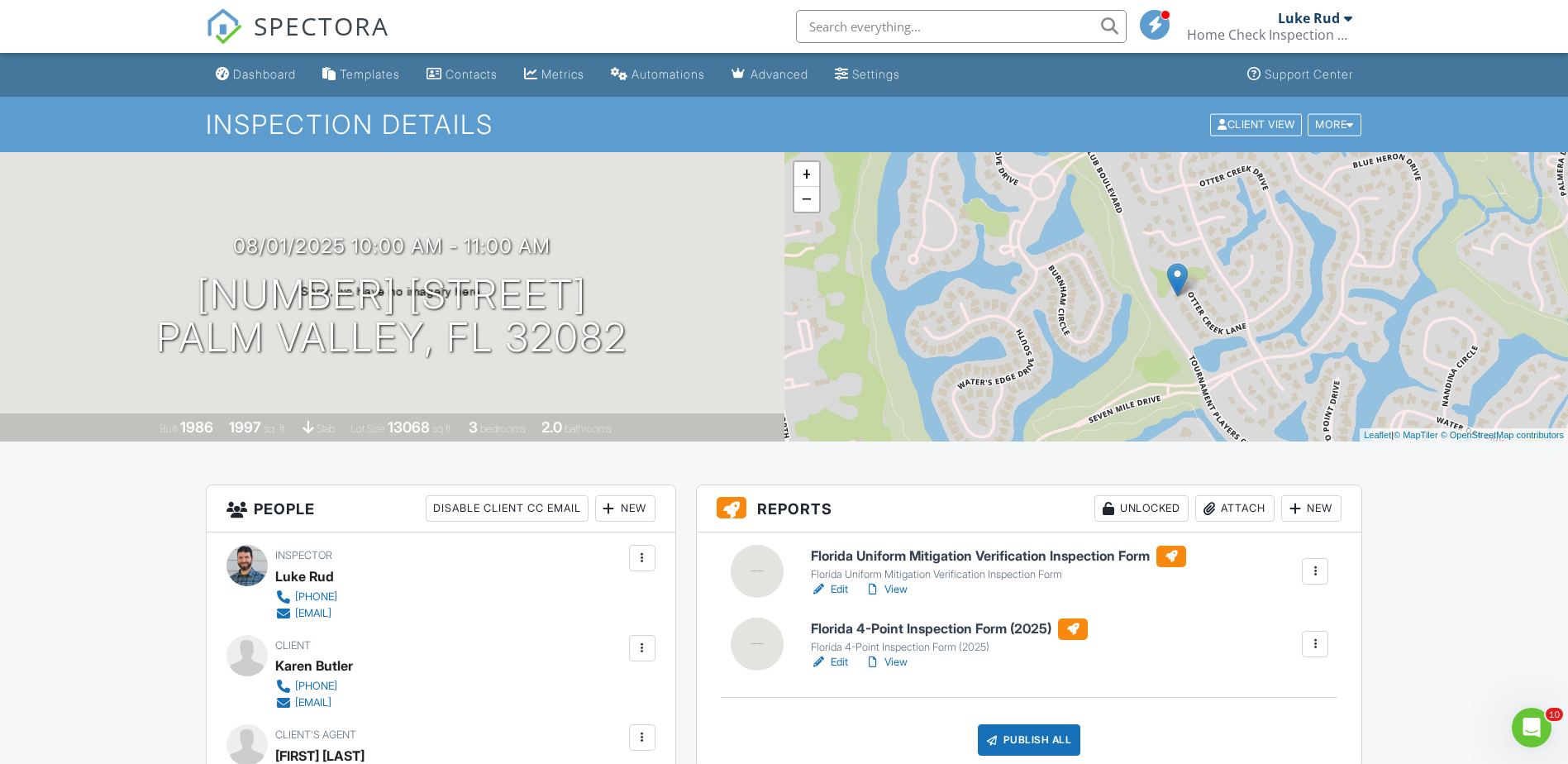 click on "Florida 4-Point Inspection Form (2025)" at bounding box center (949, 629) 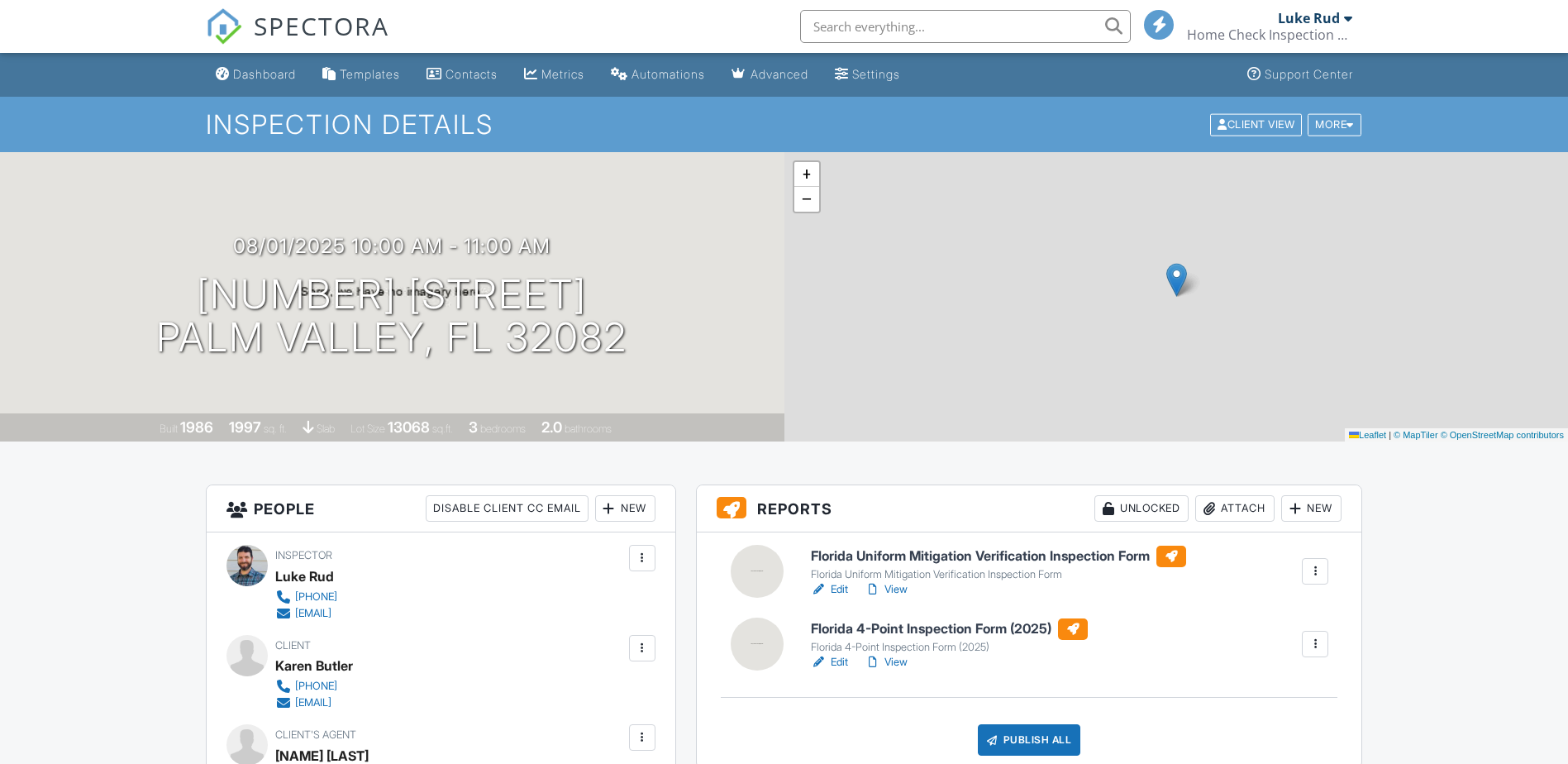 scroll, scrollTop: 0, scrollLeft: 0, axis: both 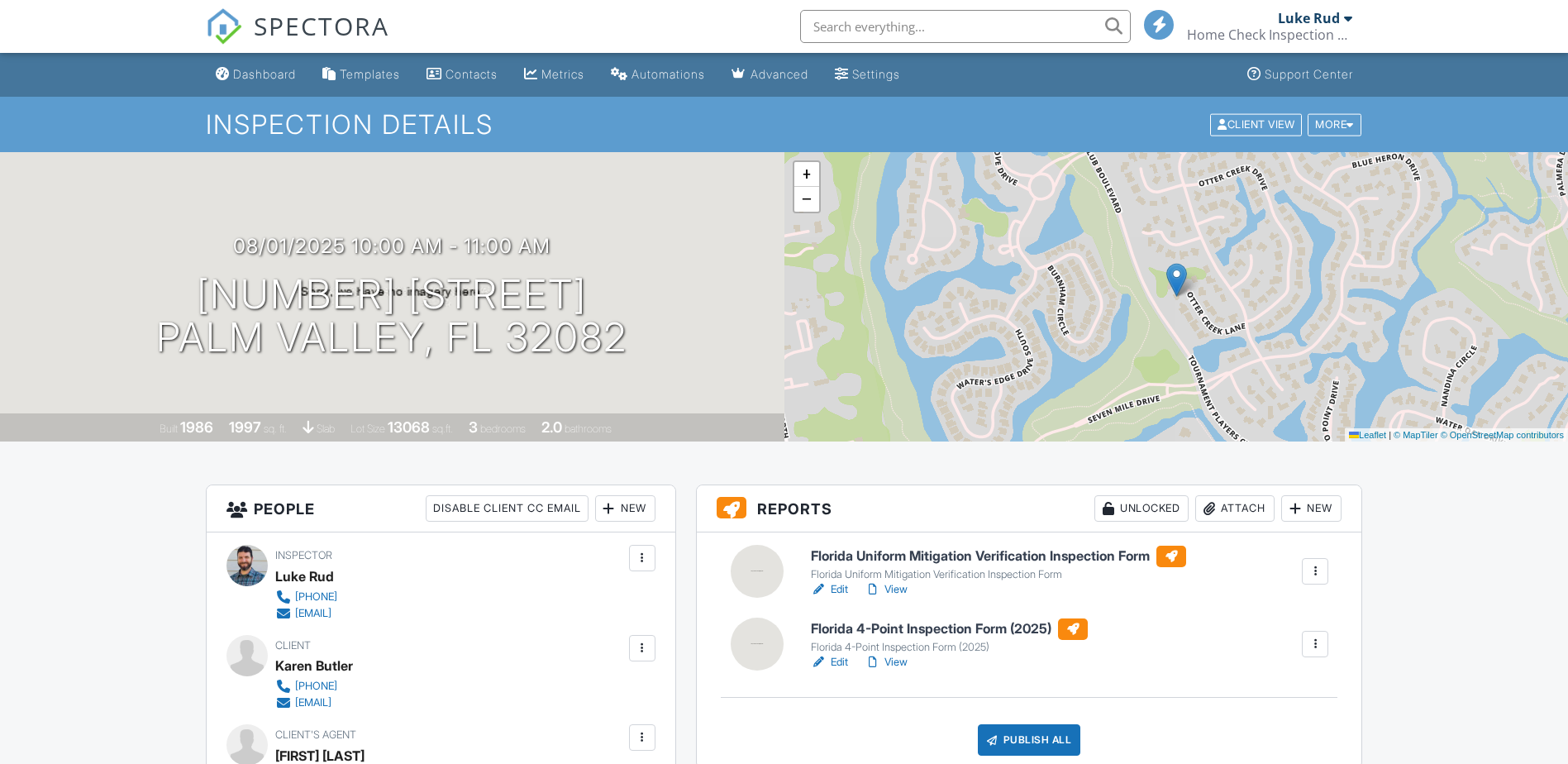 click on "Florida 4-Point Inspection Form (2025)" at bounding box center [949, 629] 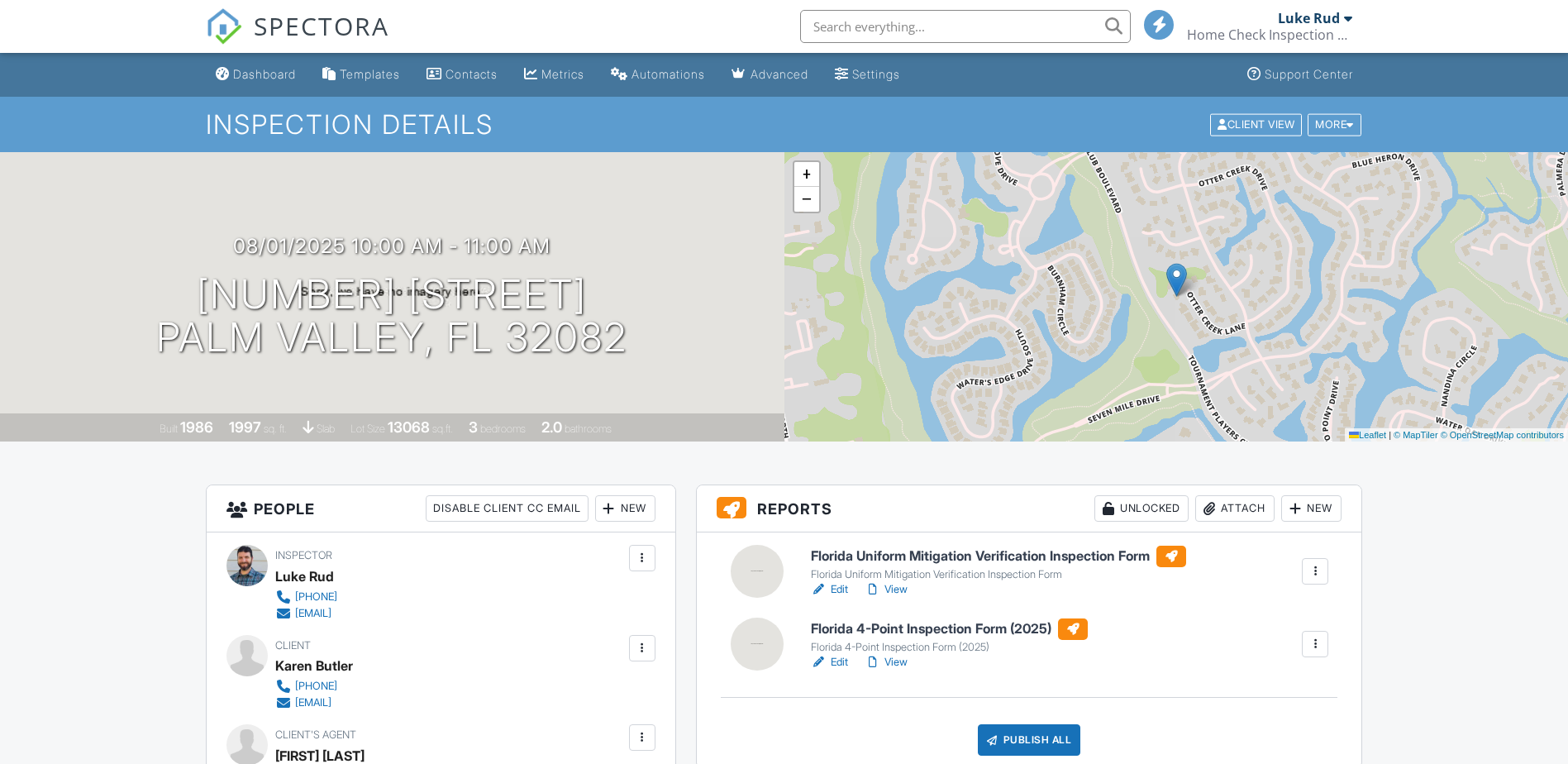 click on "Publish All" at bounding box center (1029, 740) 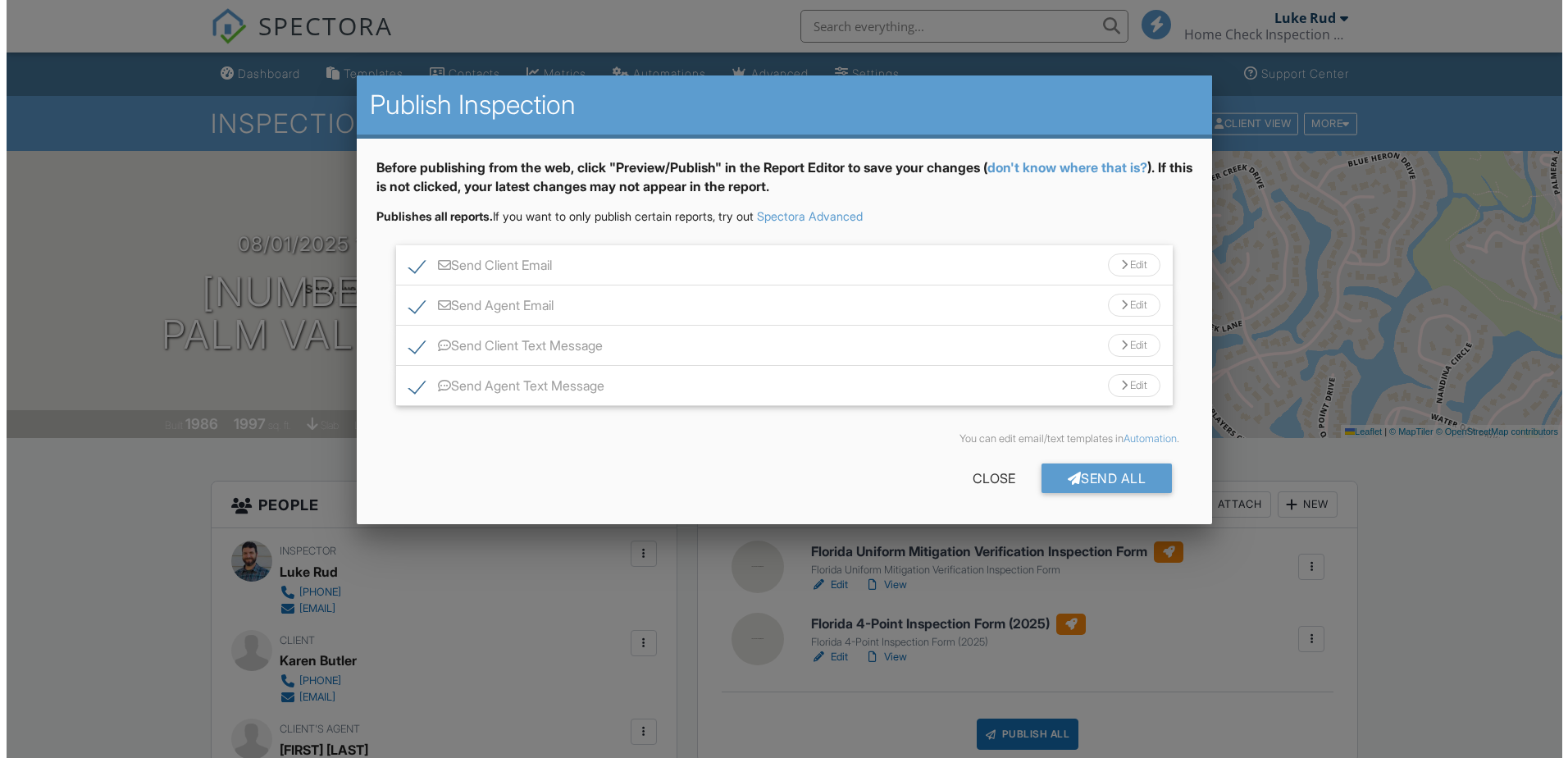 scroll, scrollTop: 0, scrollLeft: 0, axis: both 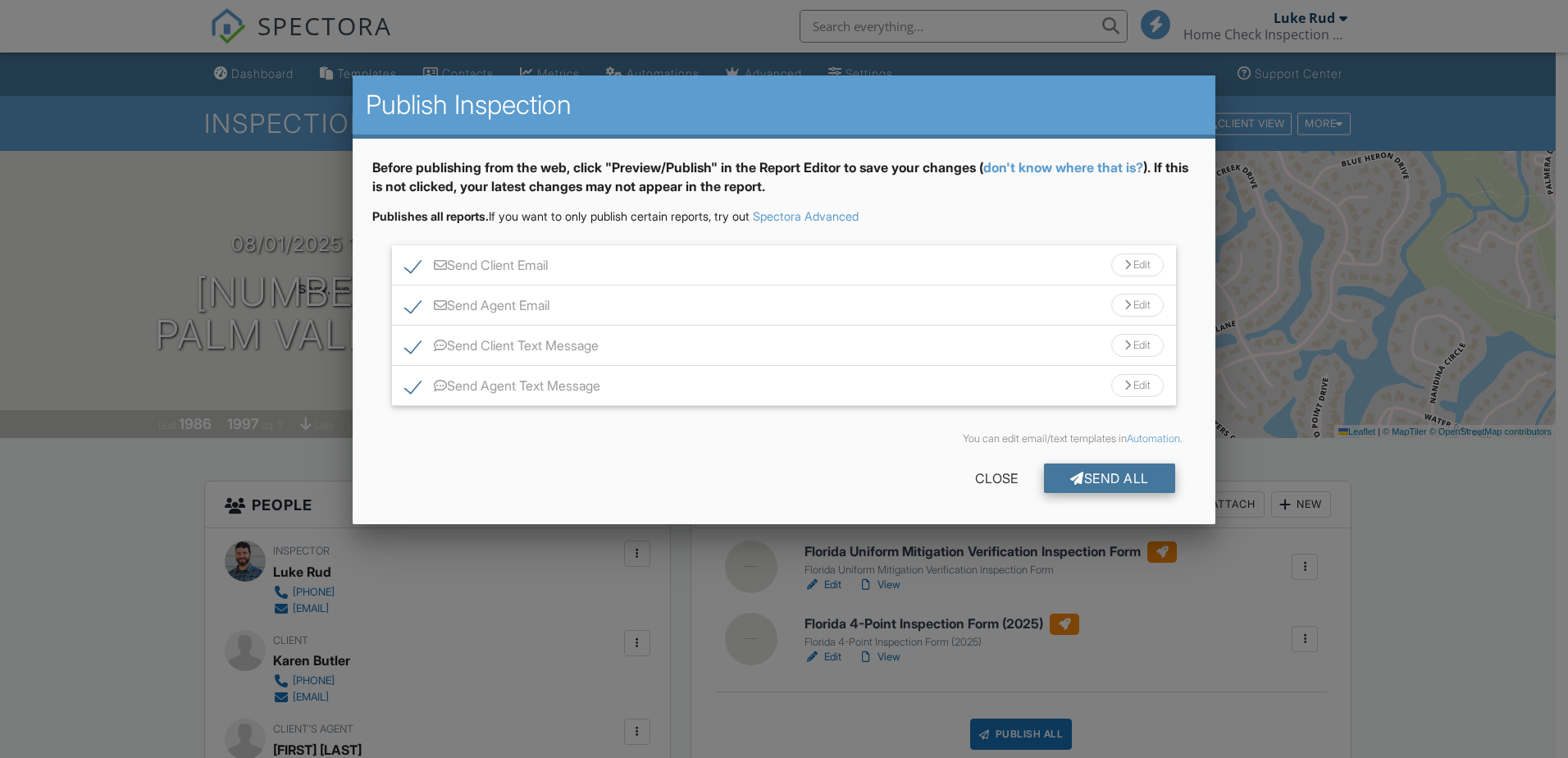 click on "Send All" at bounding box center [1110, 478] 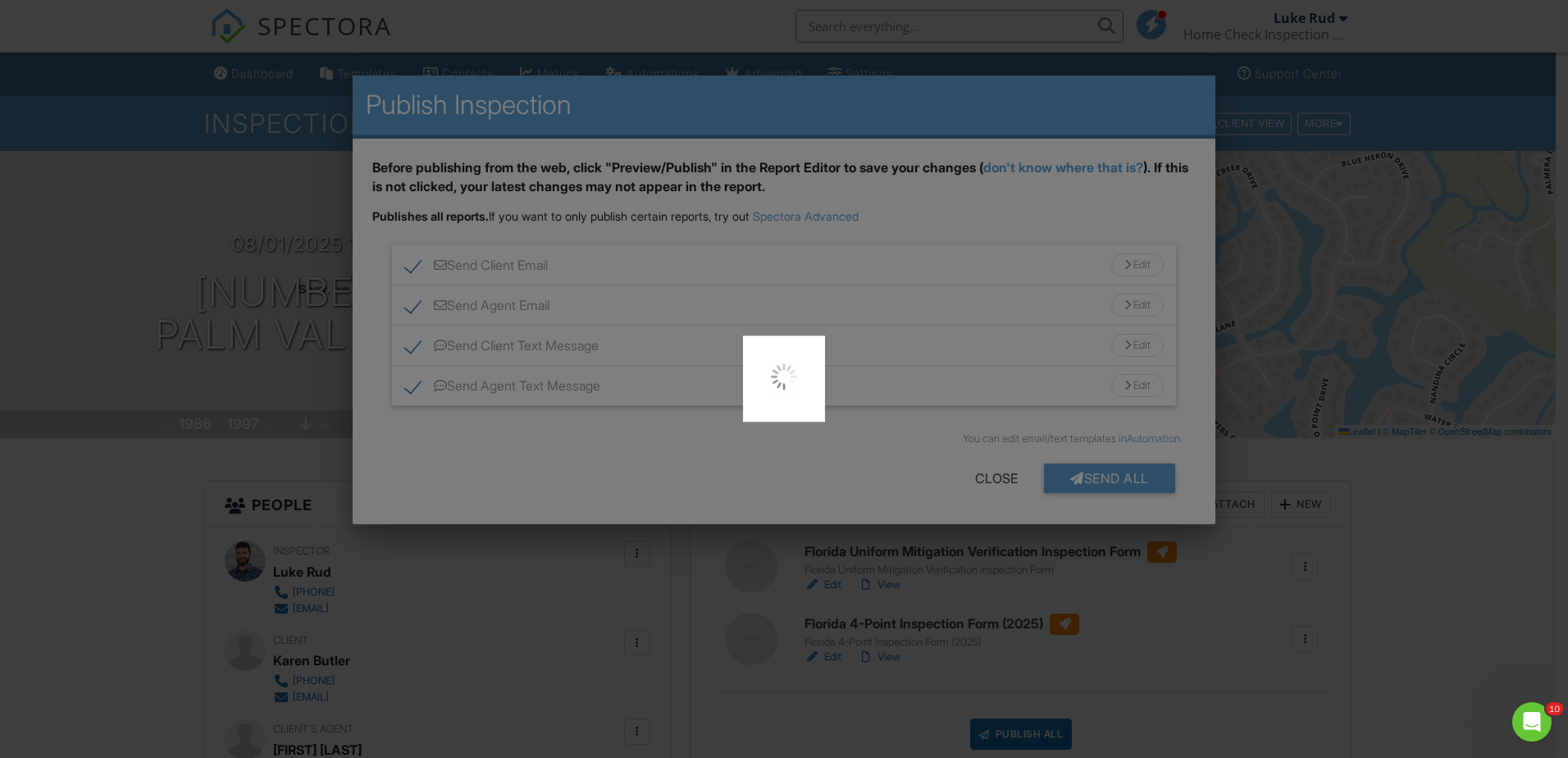 scroll, scrollTop: 0, scrollLeft: 0, axis: both 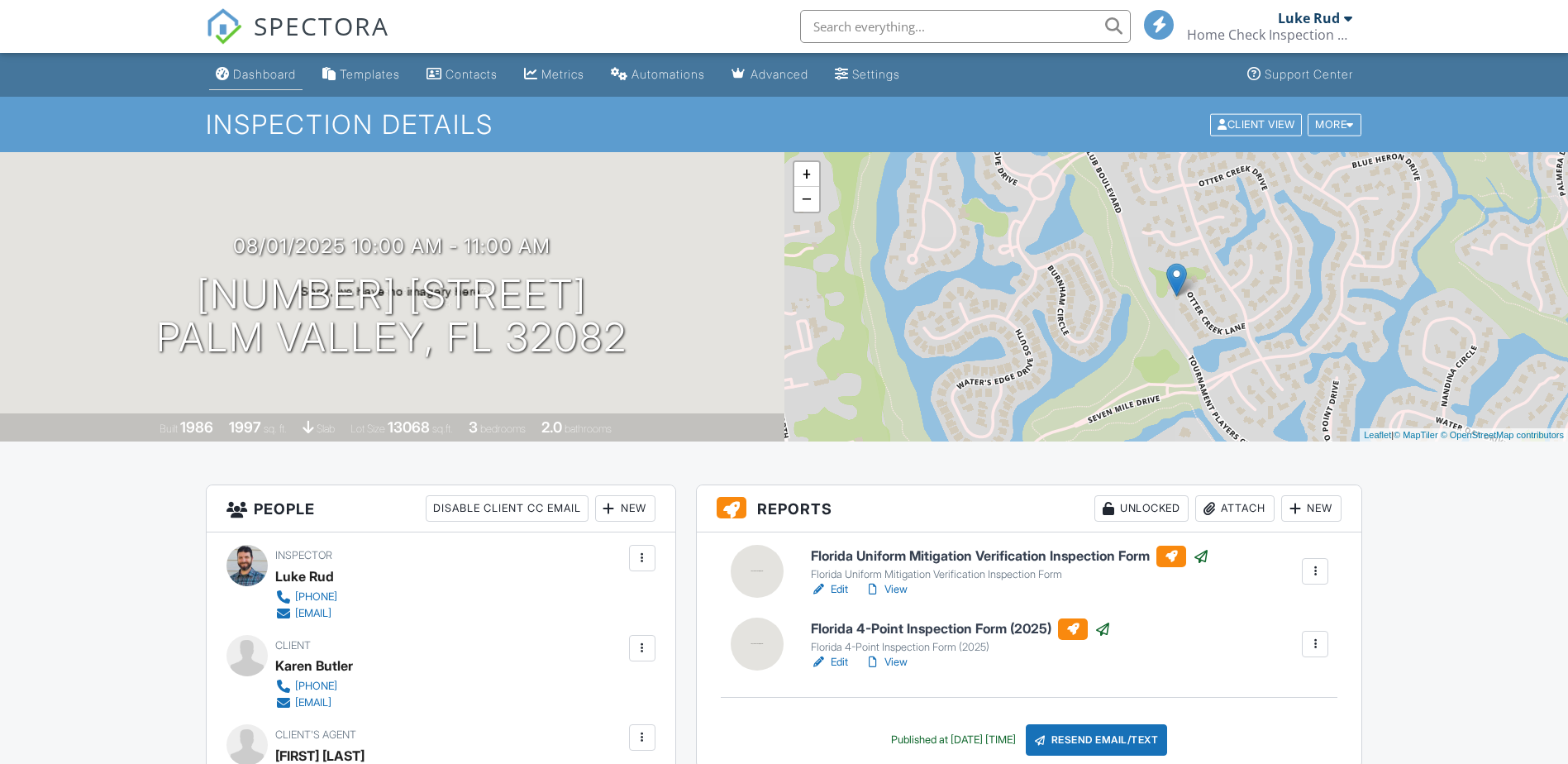 click on "Dashboard" at bounding box center (265, 74) 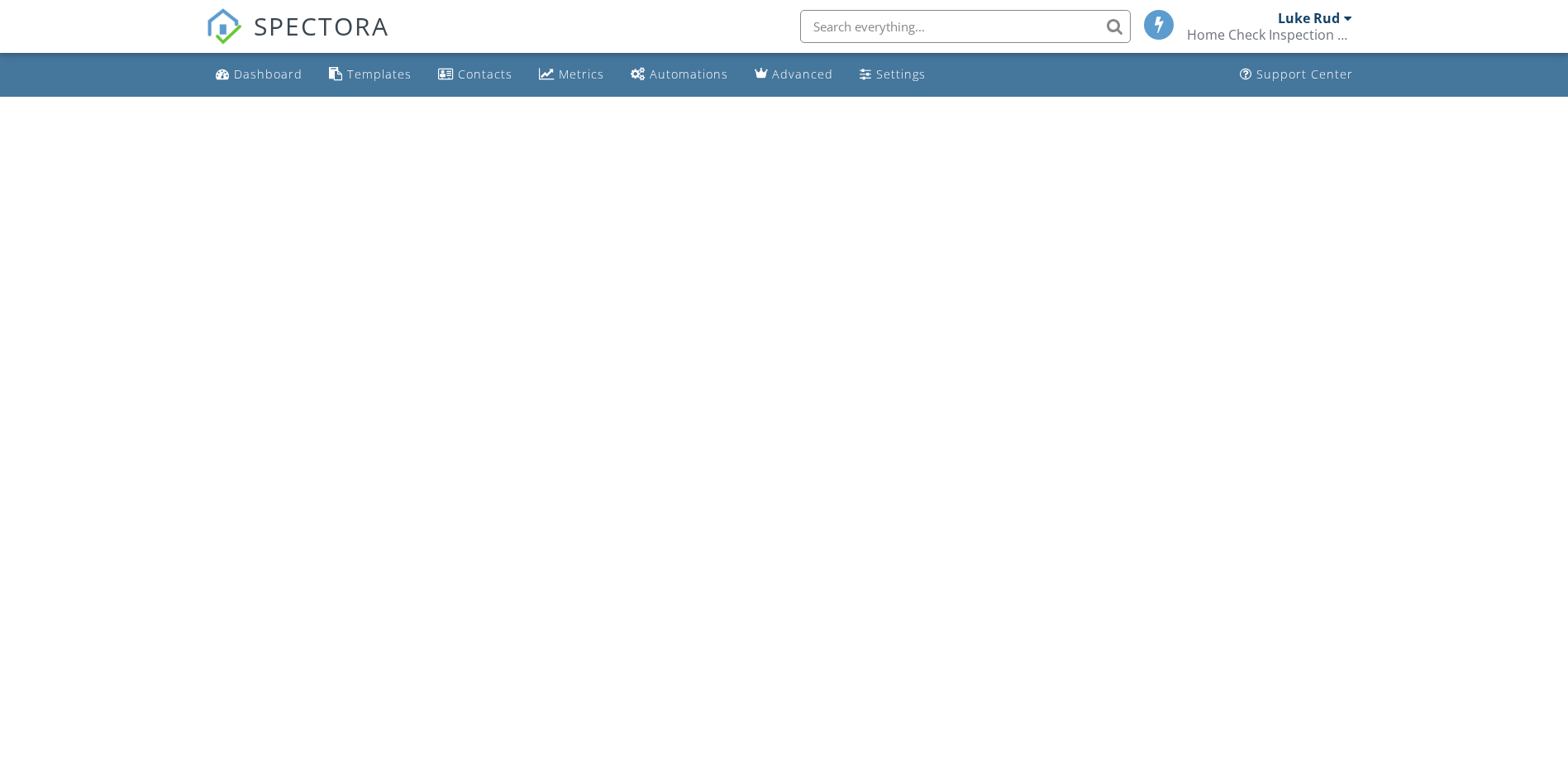 scroll, scrollTop: 0, scrollLeft: 0, axis: both 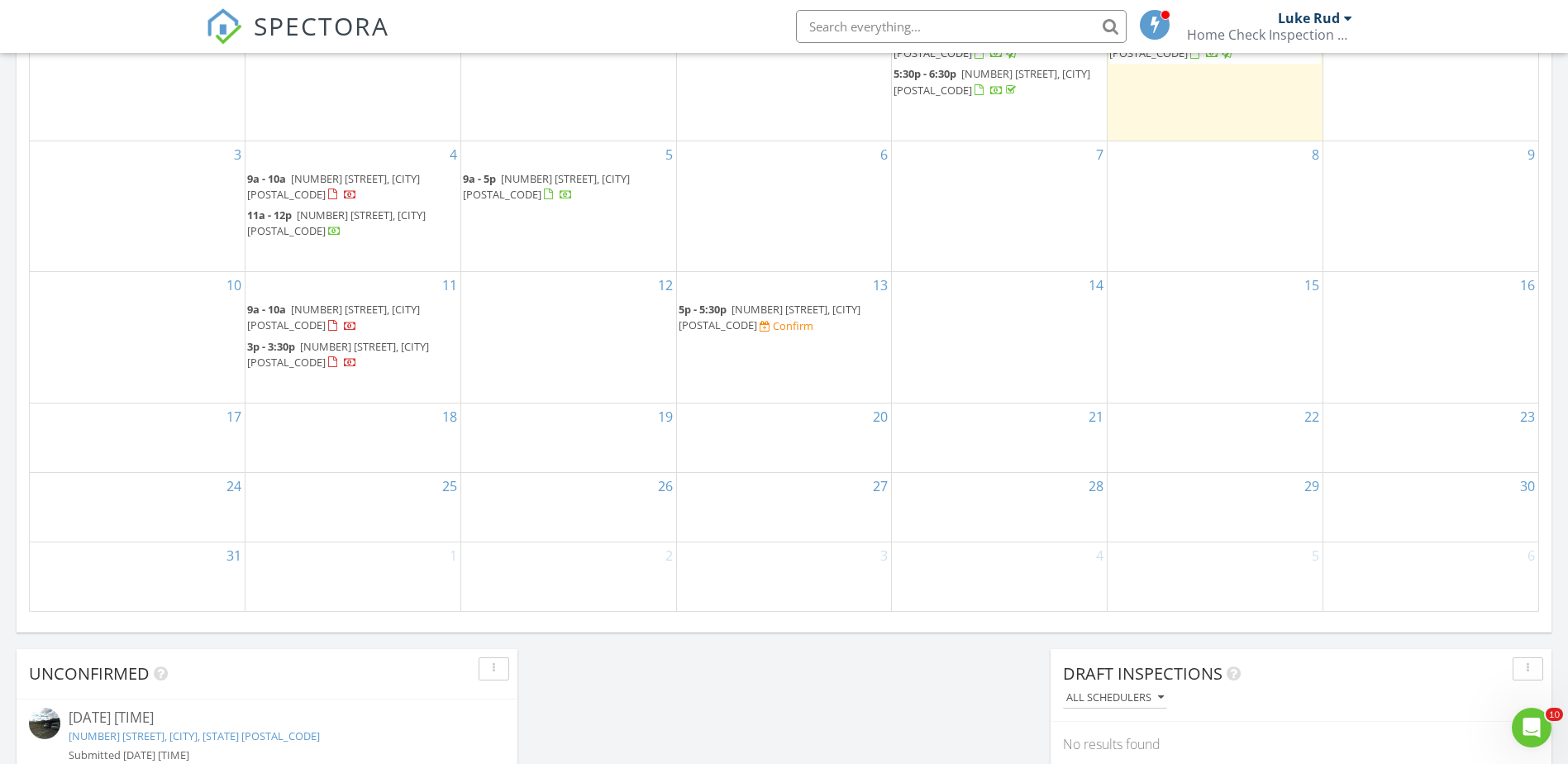 click on "Confirm" at bounding box center (793, 326) 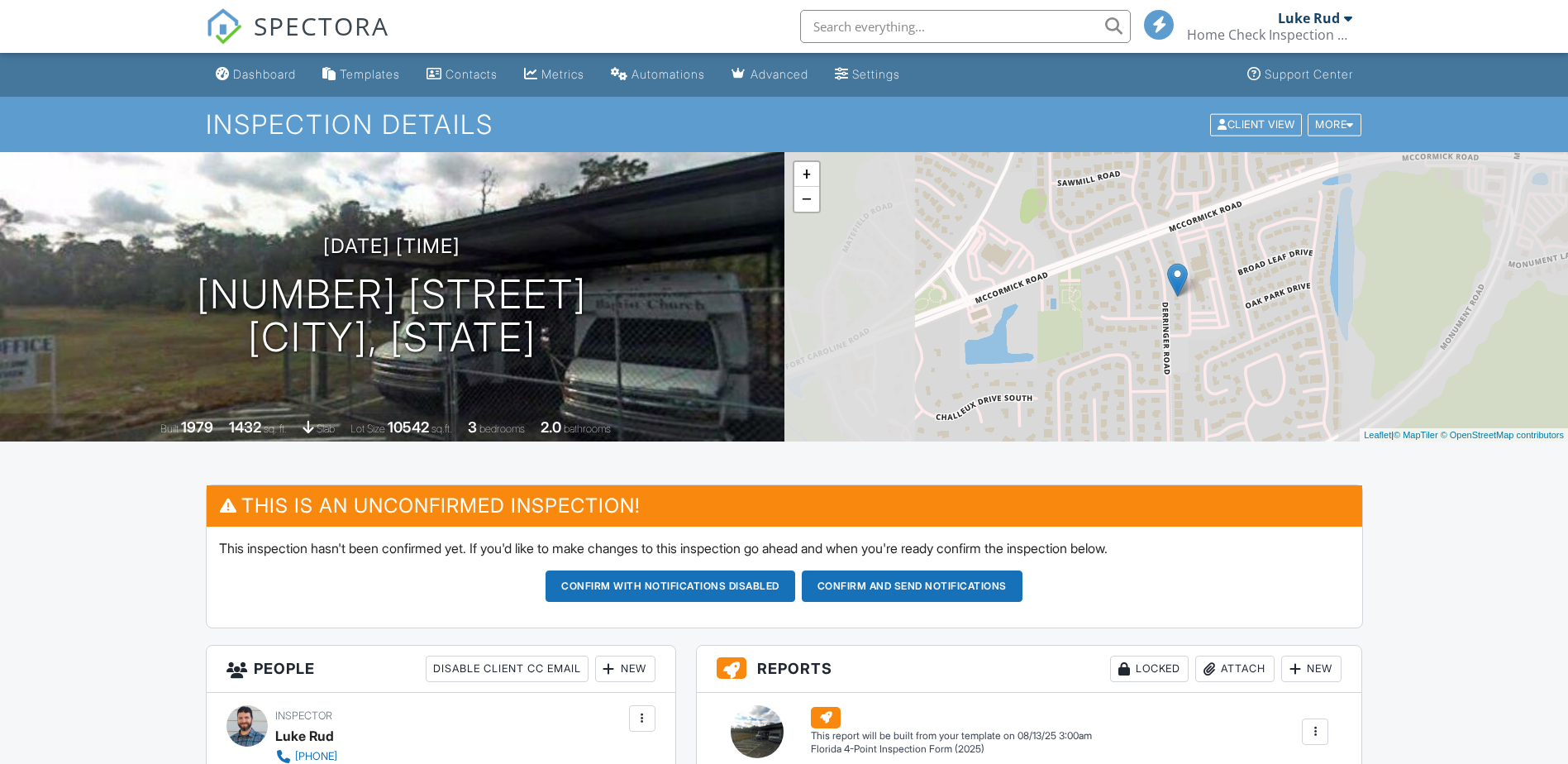 scroll, scrollTop: 0, scrollLeft: 0, axis: both 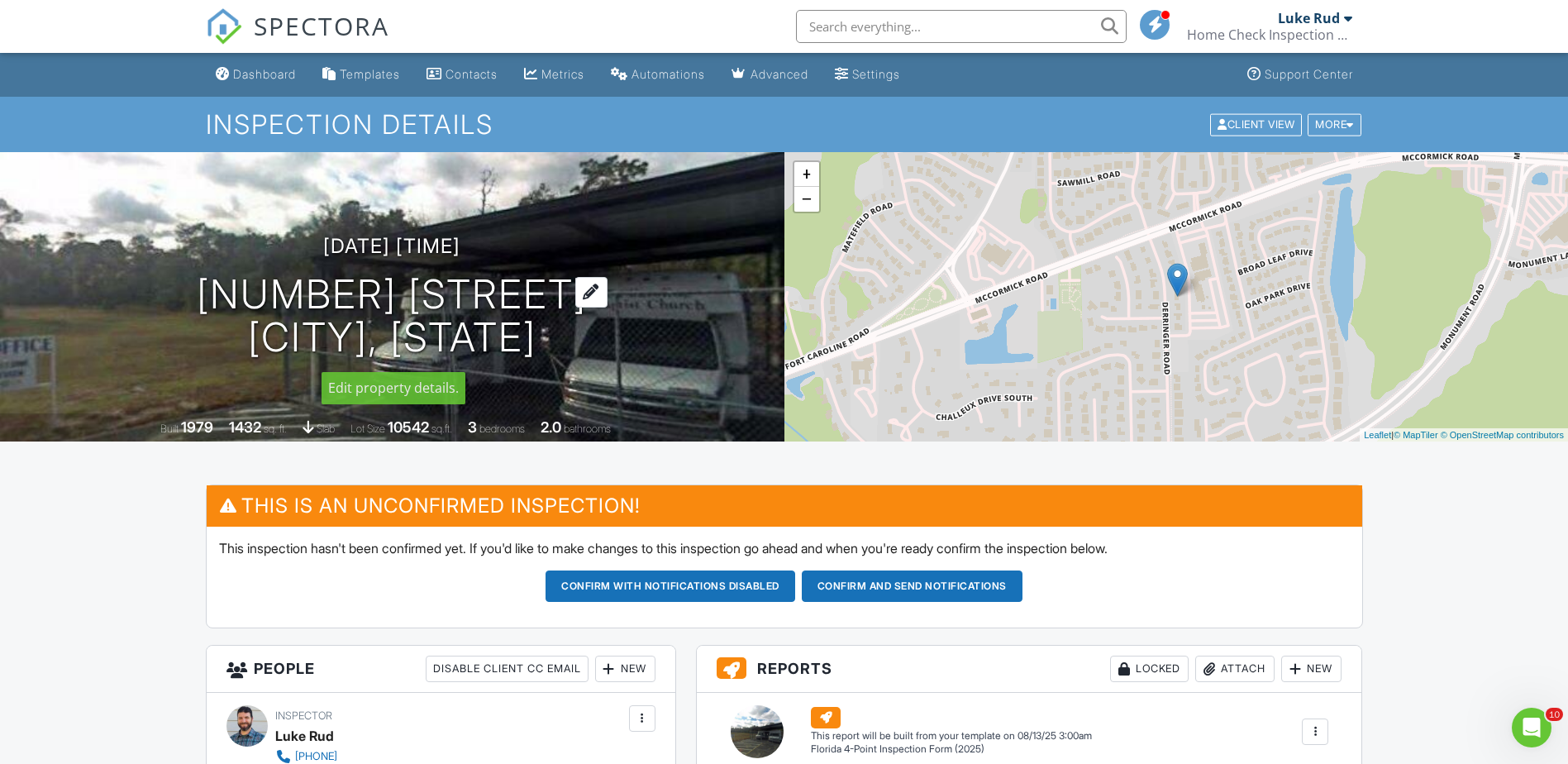 click at bounding box center [591, 292] 